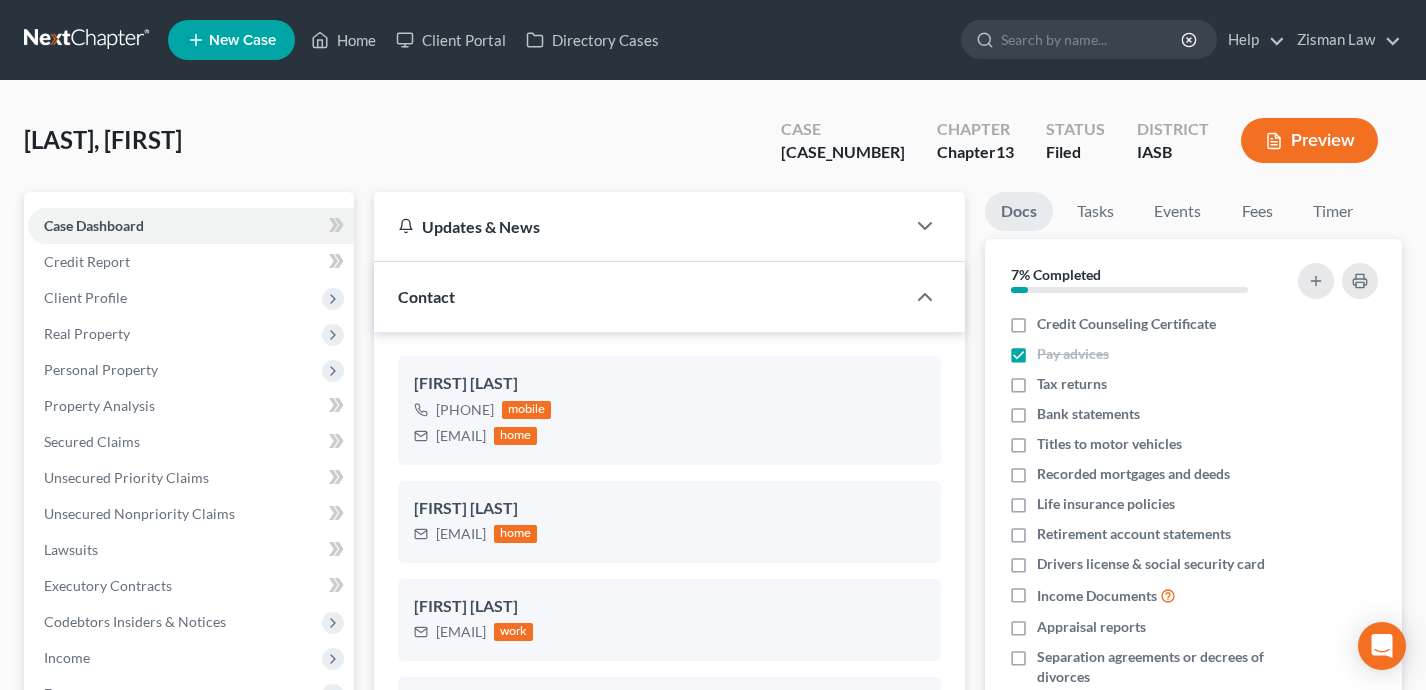 select on "0" 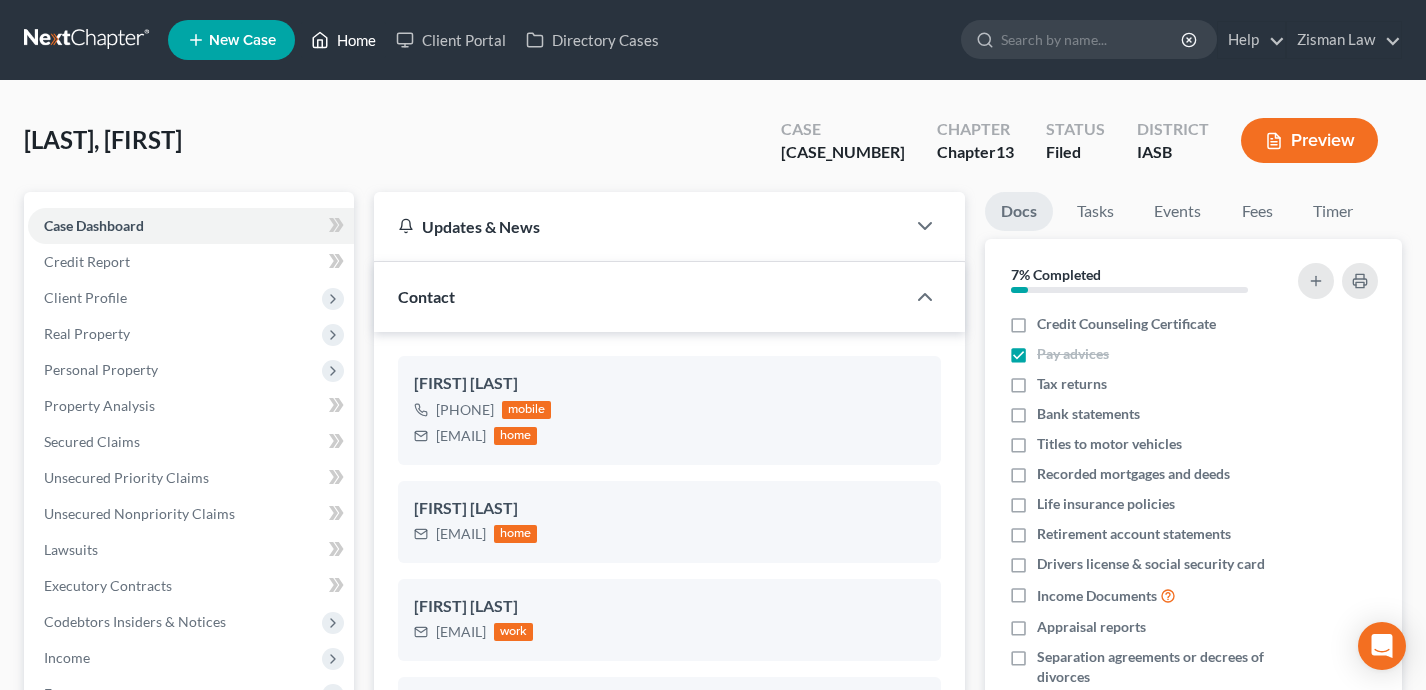 drag, startPoint x: 363, startPoint y: 47, endPoint x: 452, endPoint y: 142, distance: 130.1768 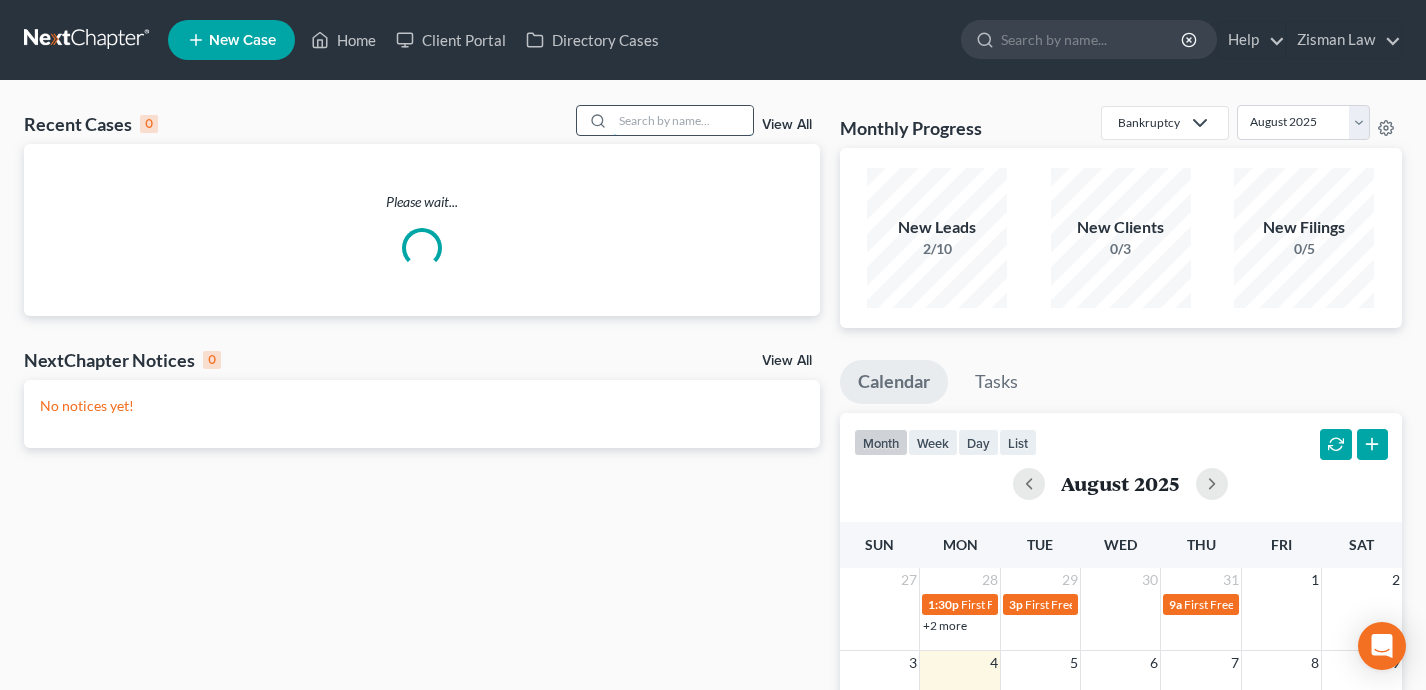 click at bounding box center [683, 120] 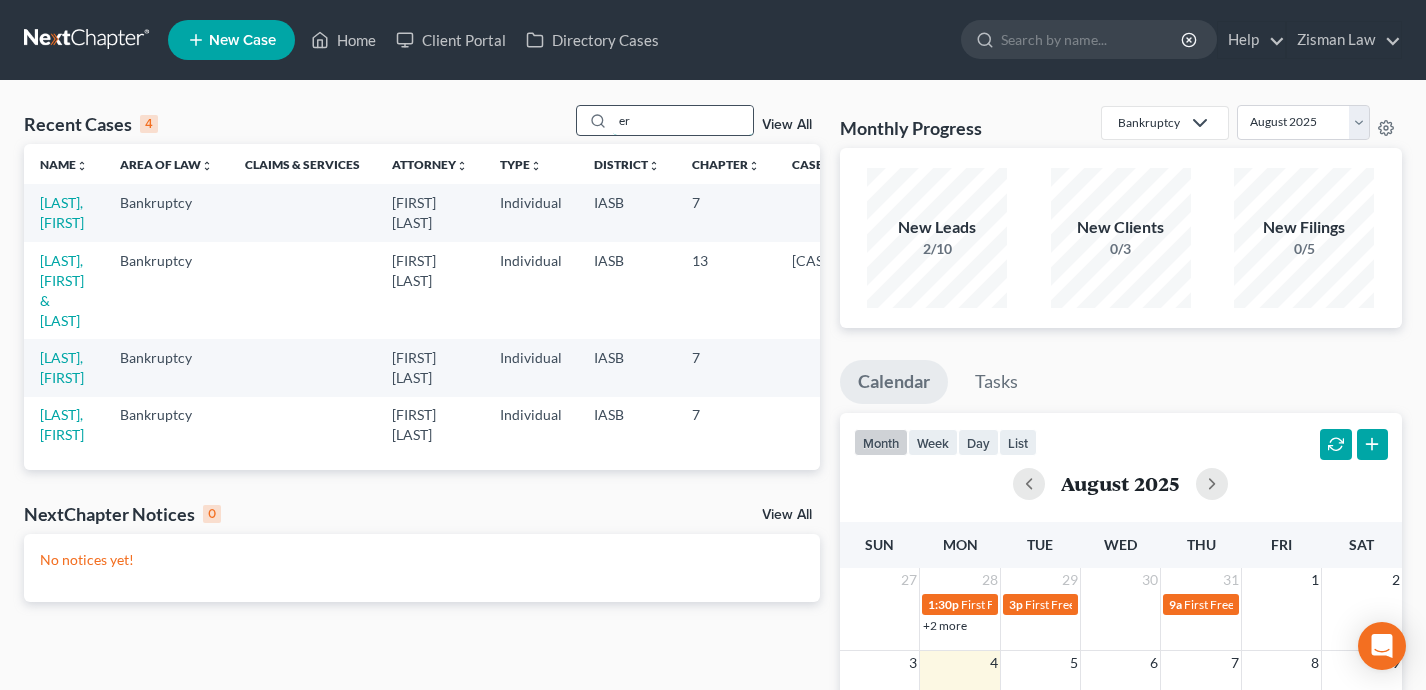 type on "e" 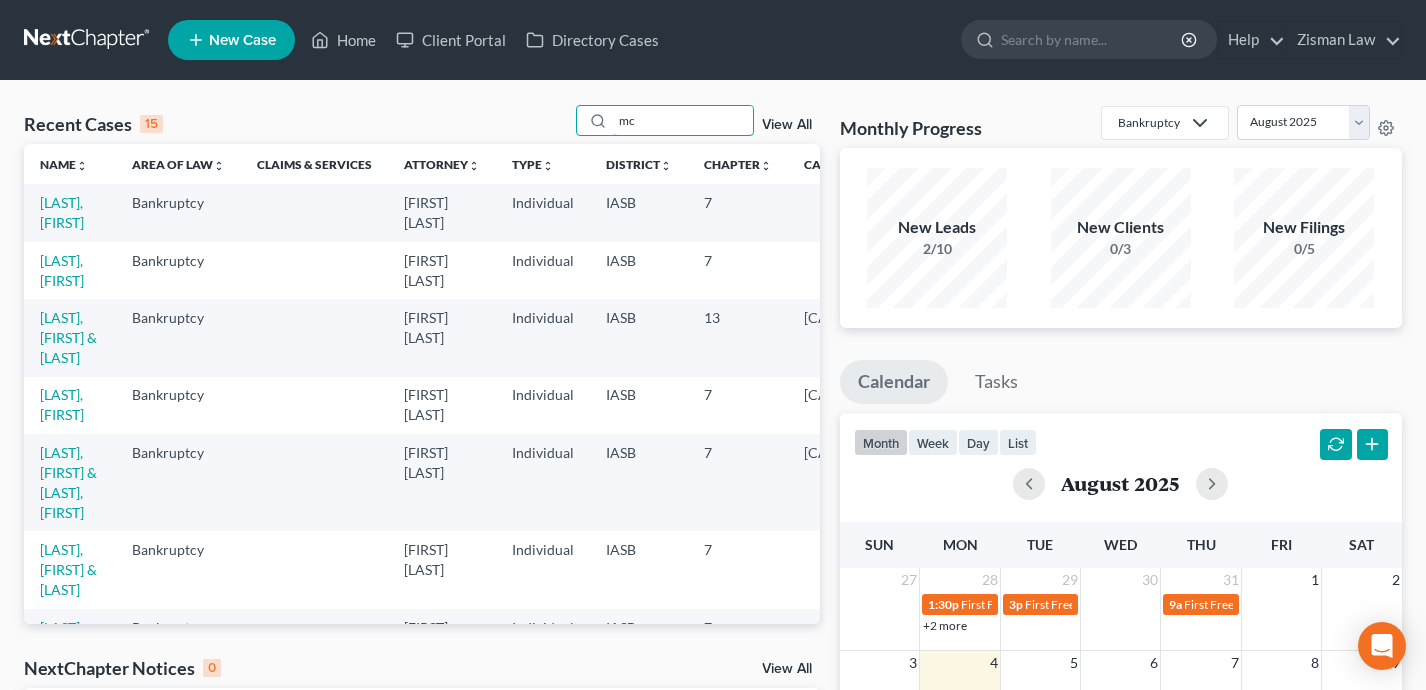 type on "m" 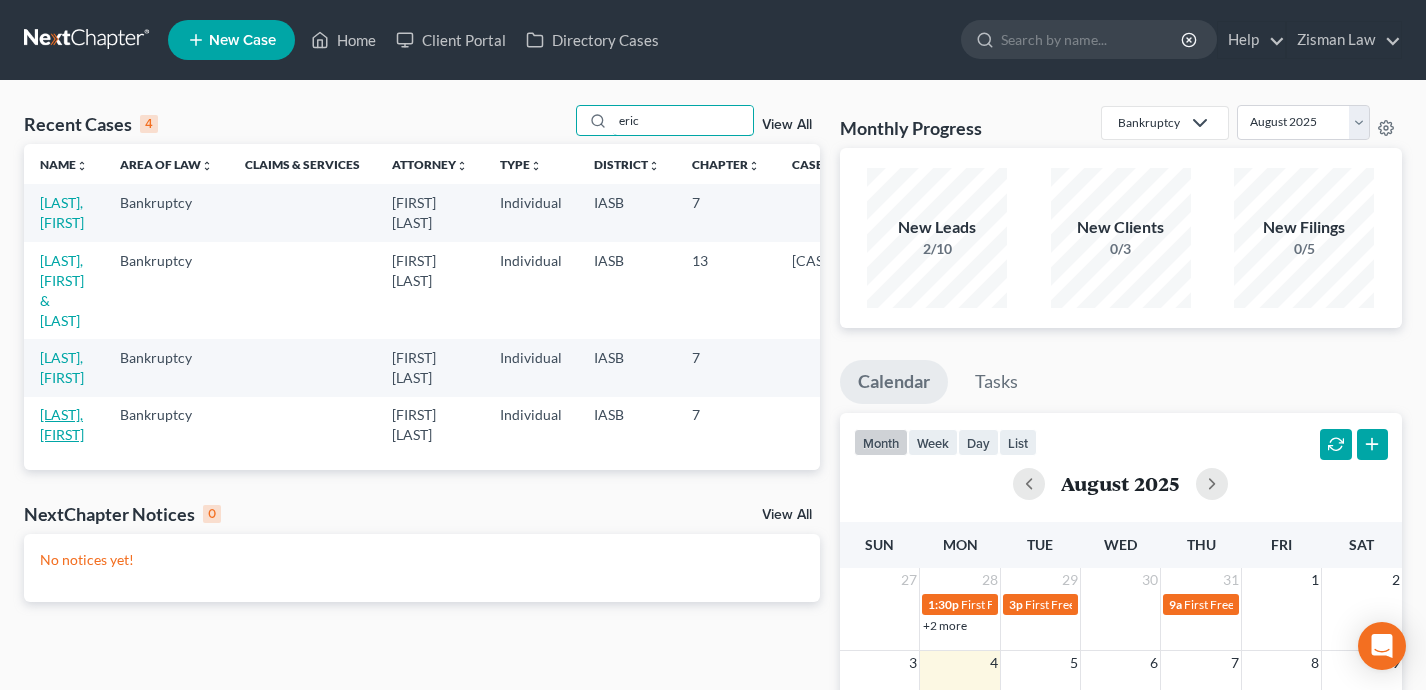 type on "eric" 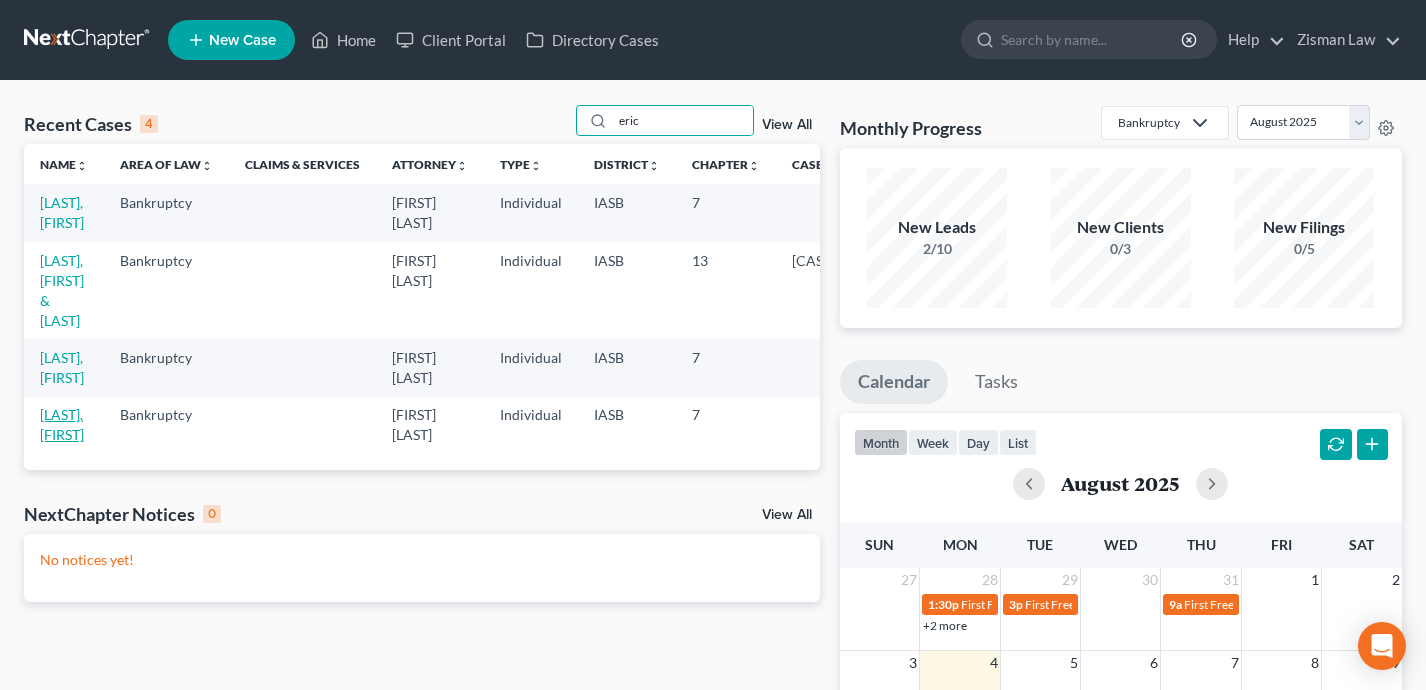 click on "[LAST], [FIRST]" at bounding box center (62, 424) 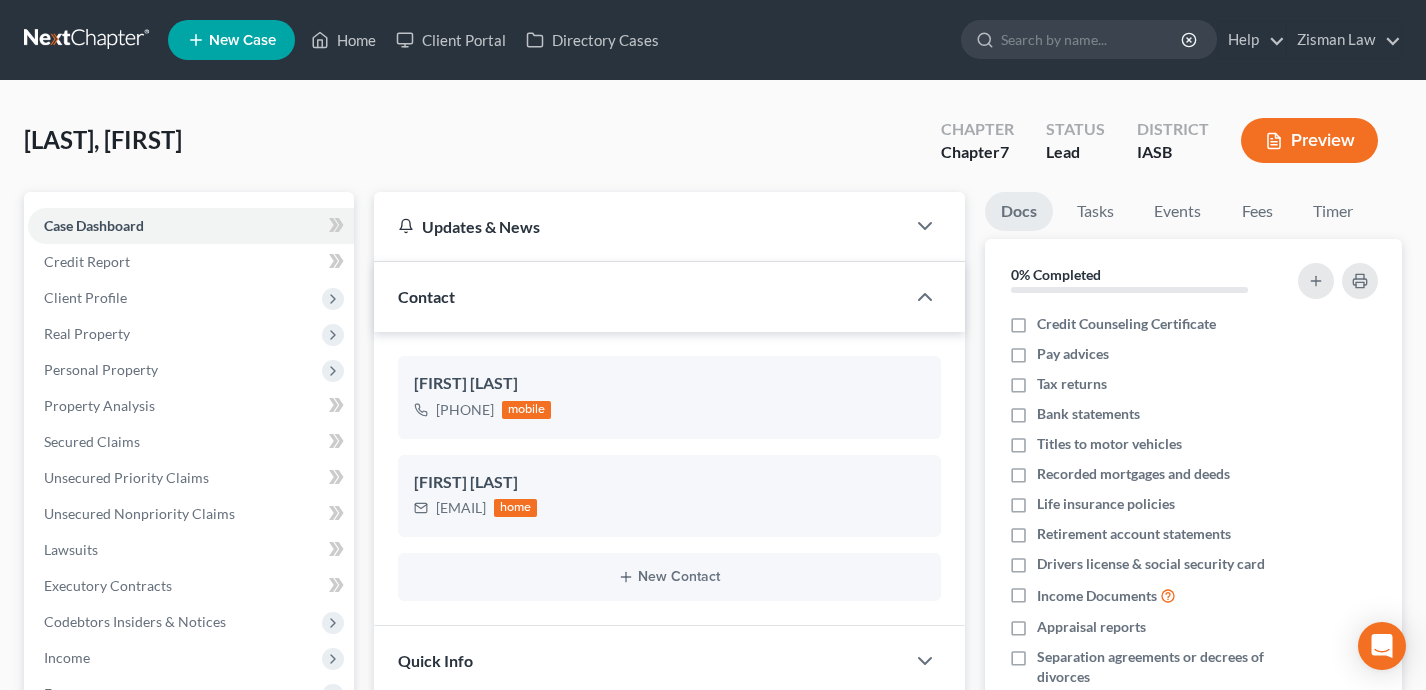 scroll, scrollTop: 106, scrollLeft: 0, axis: vertical 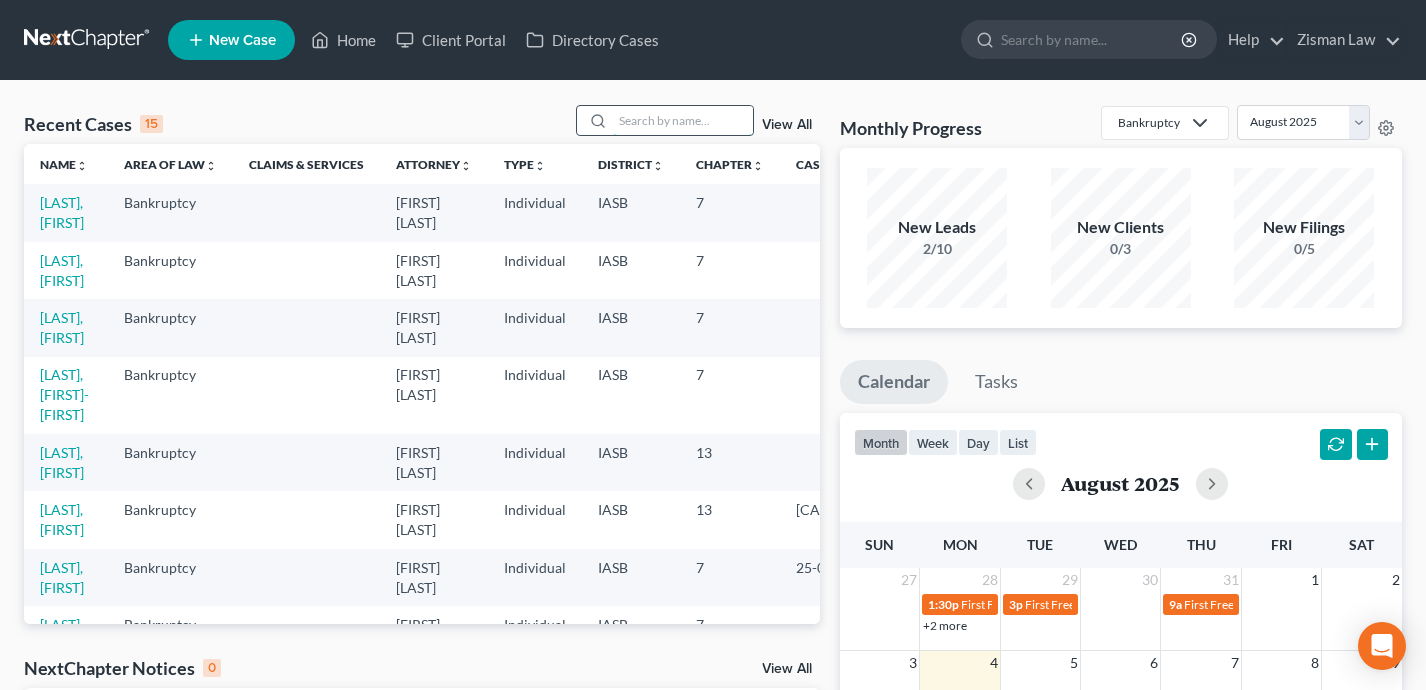 click at bounding box center [683, 120] 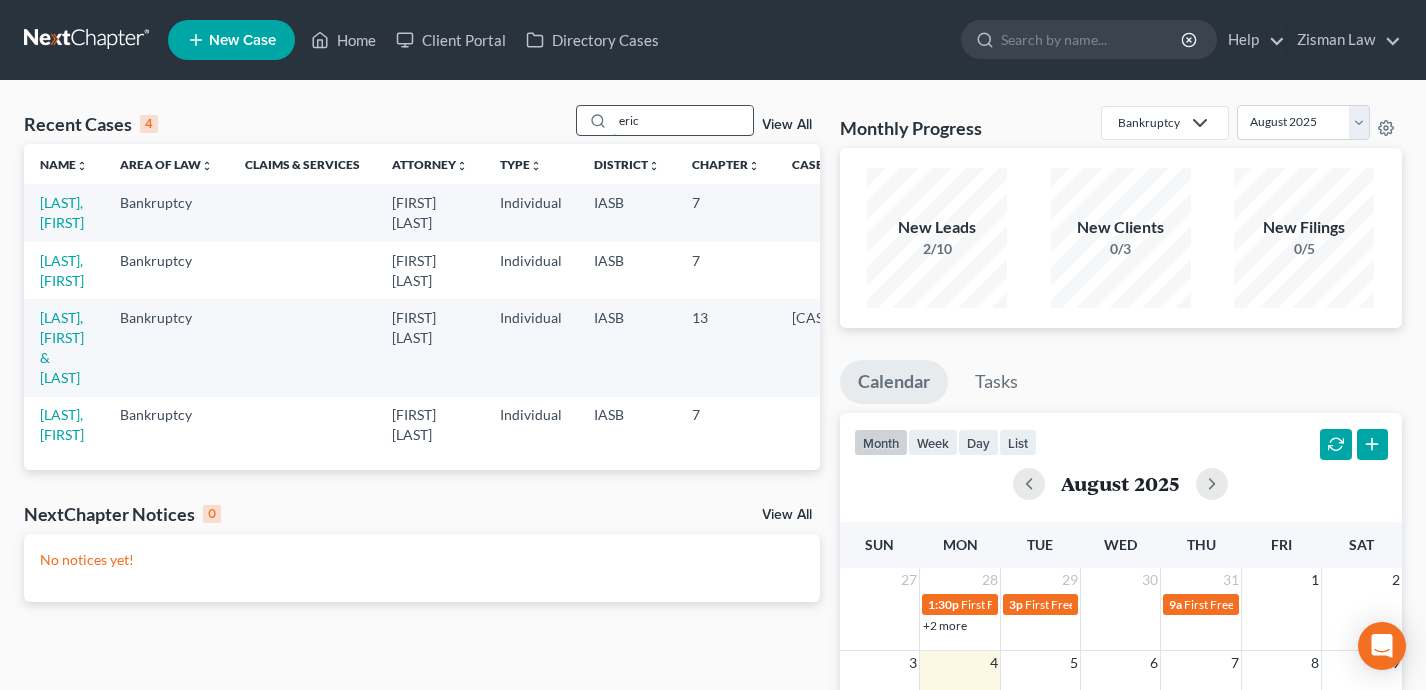click on "eric" at bounding box center [683, 120] 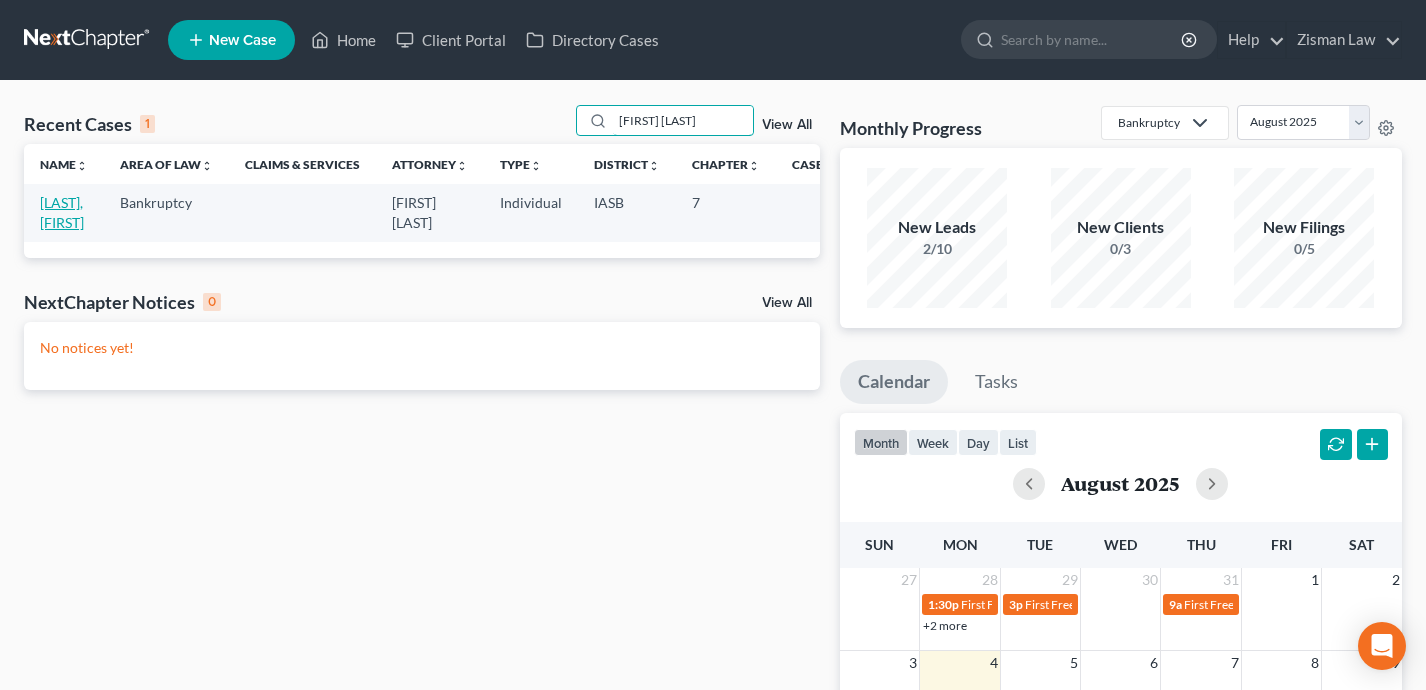 type on "[FIRST] [LAST]" 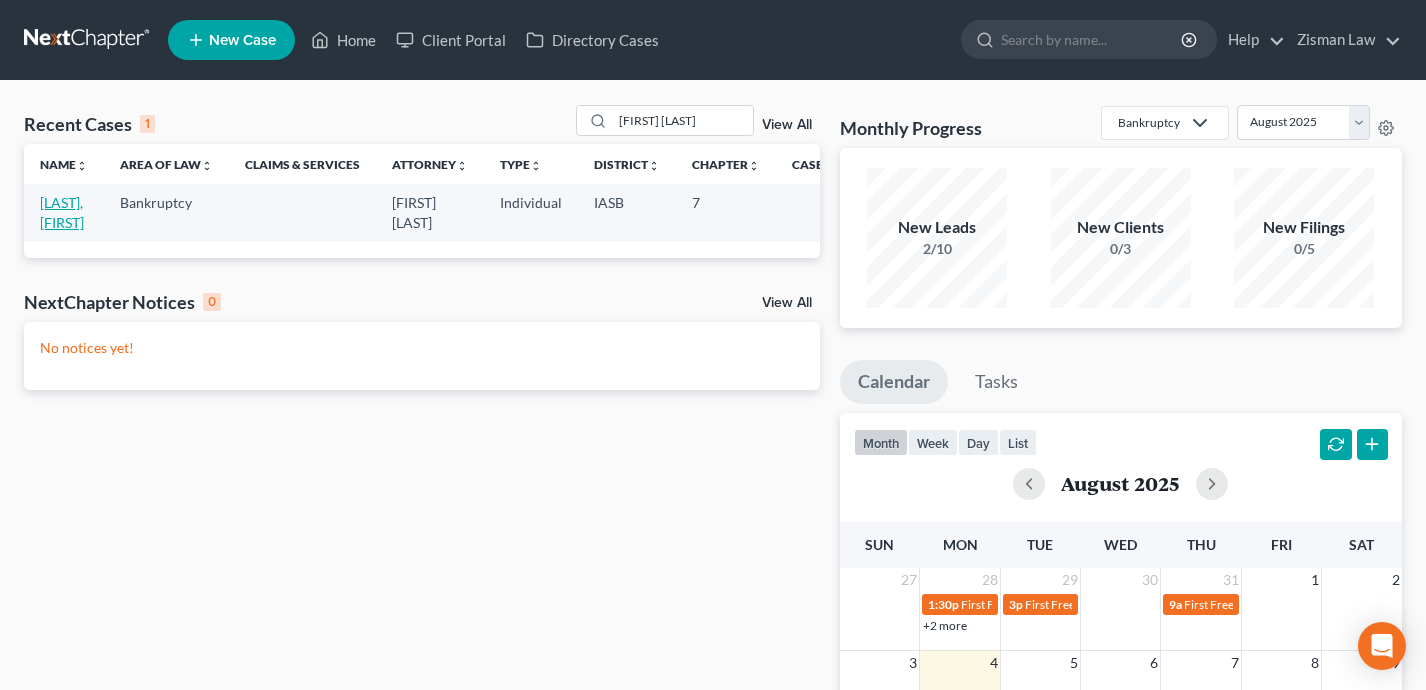 click on "[LAST], [FIRST]" at bounding box center (62, 212) 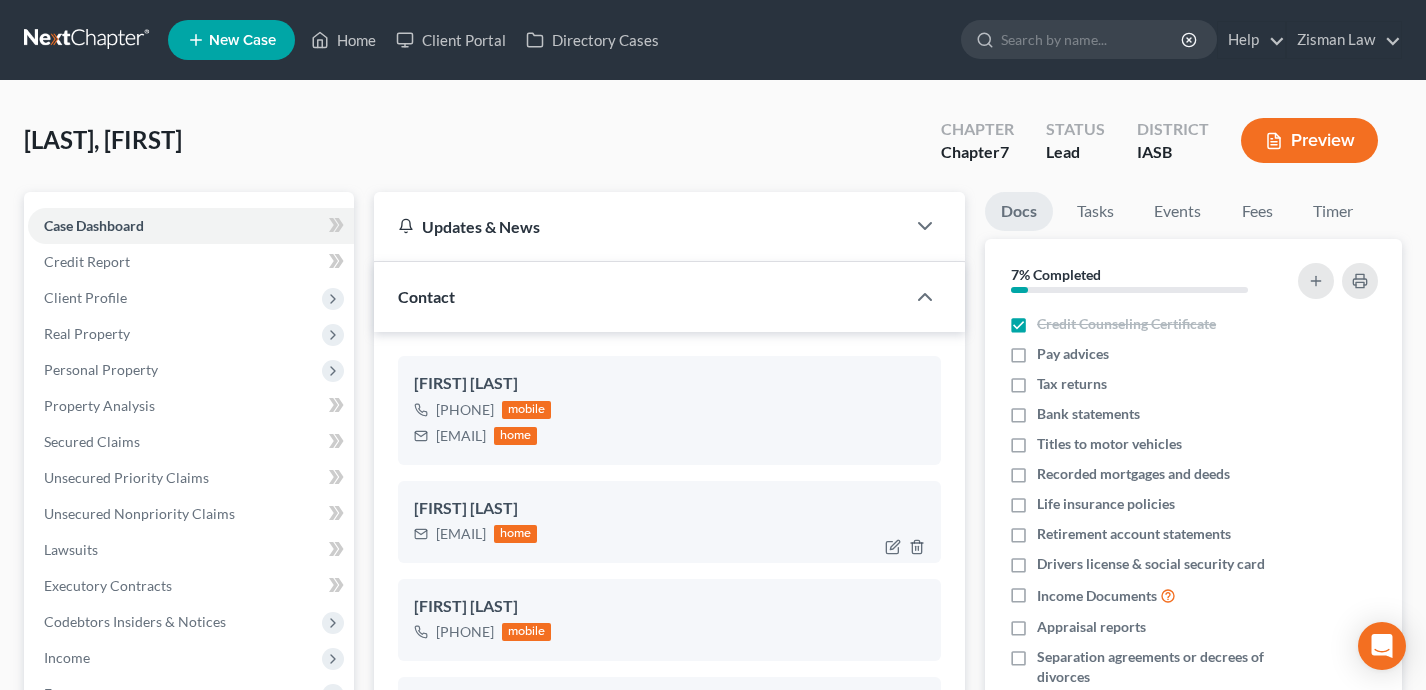 scroll, scrollTop: 867, scrollLeft: 0, axis: vertical 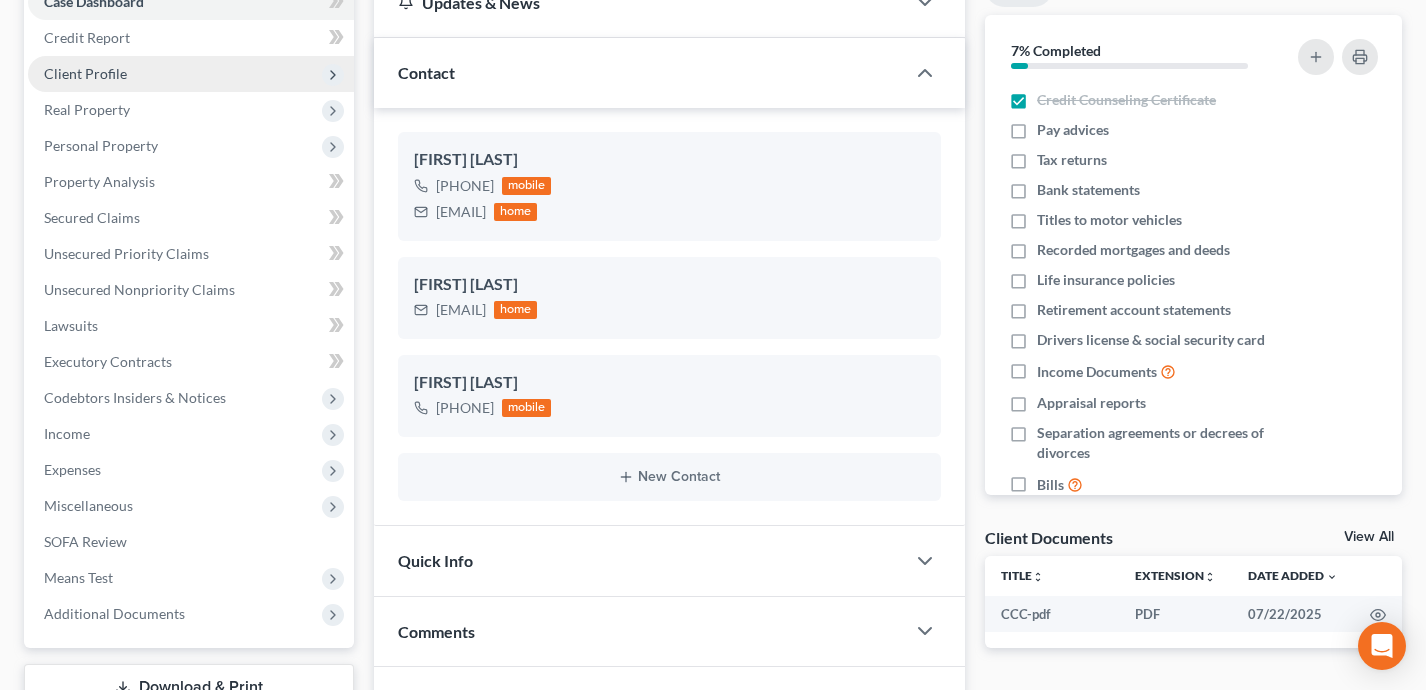 click on "Client Profile" at bounding box center [191, 74] 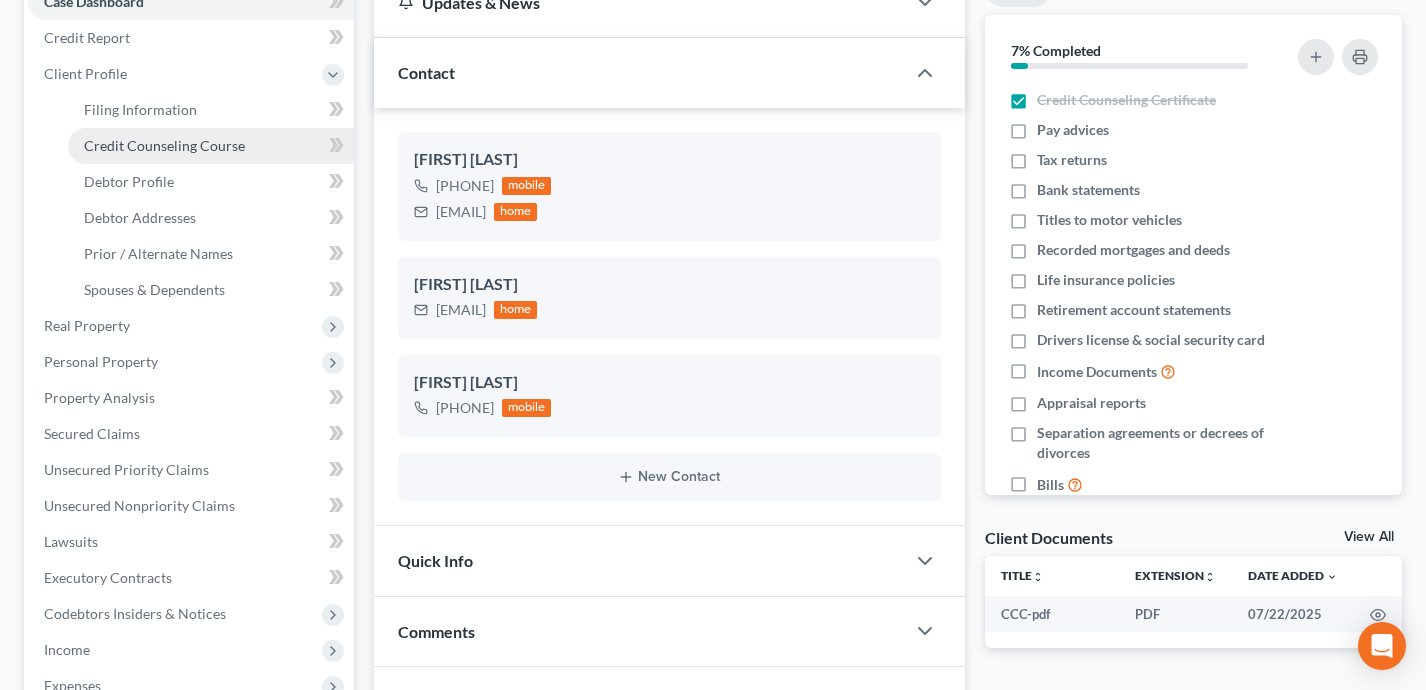 click on "Credit Counseling Course" at bounding box center [164, 145] 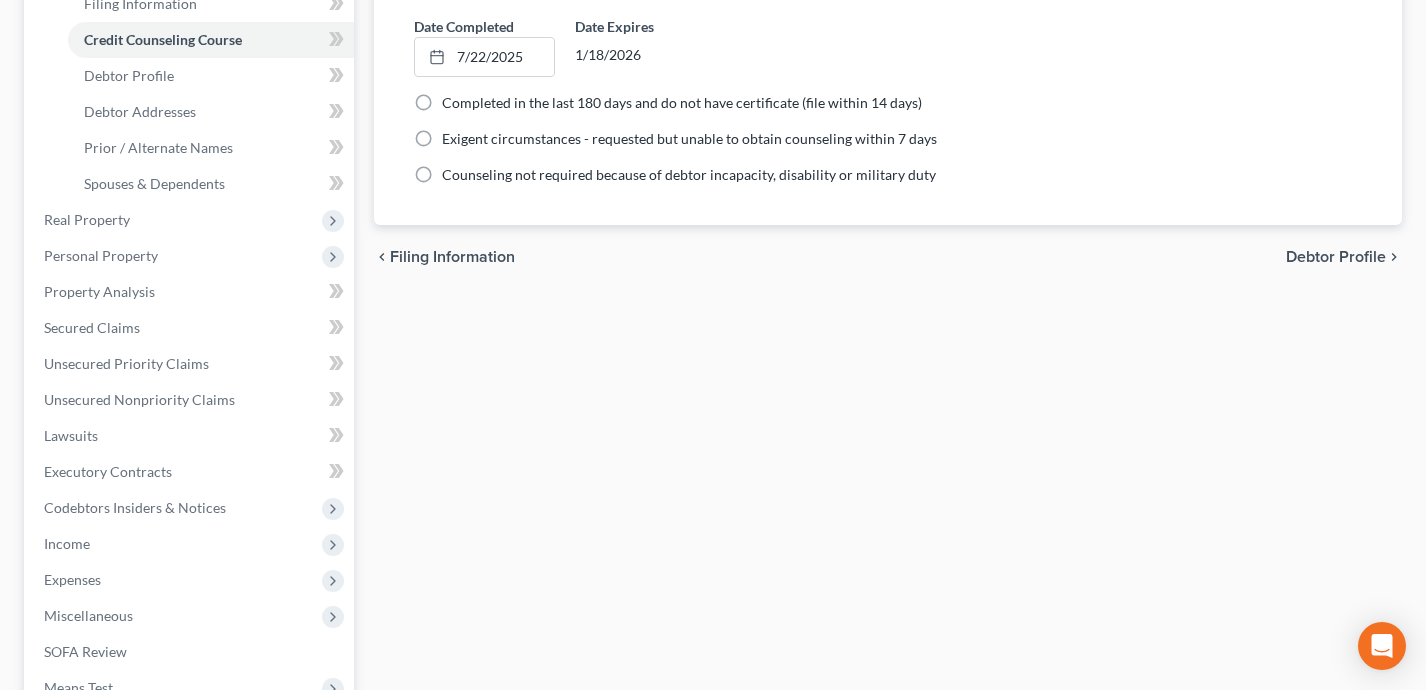 scroll, scrollTop: 390, scrollLeft: 0, axis: vertical 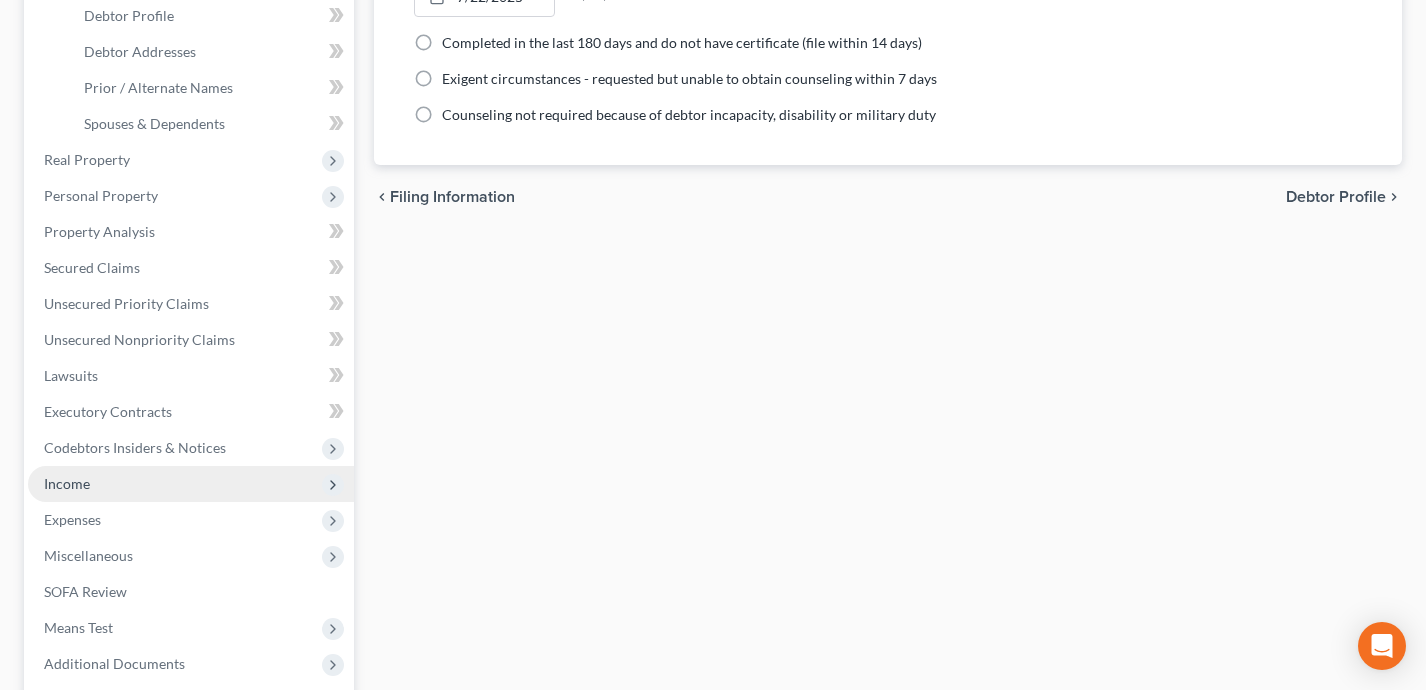 click on "Income" at bounding box center (191, 484) 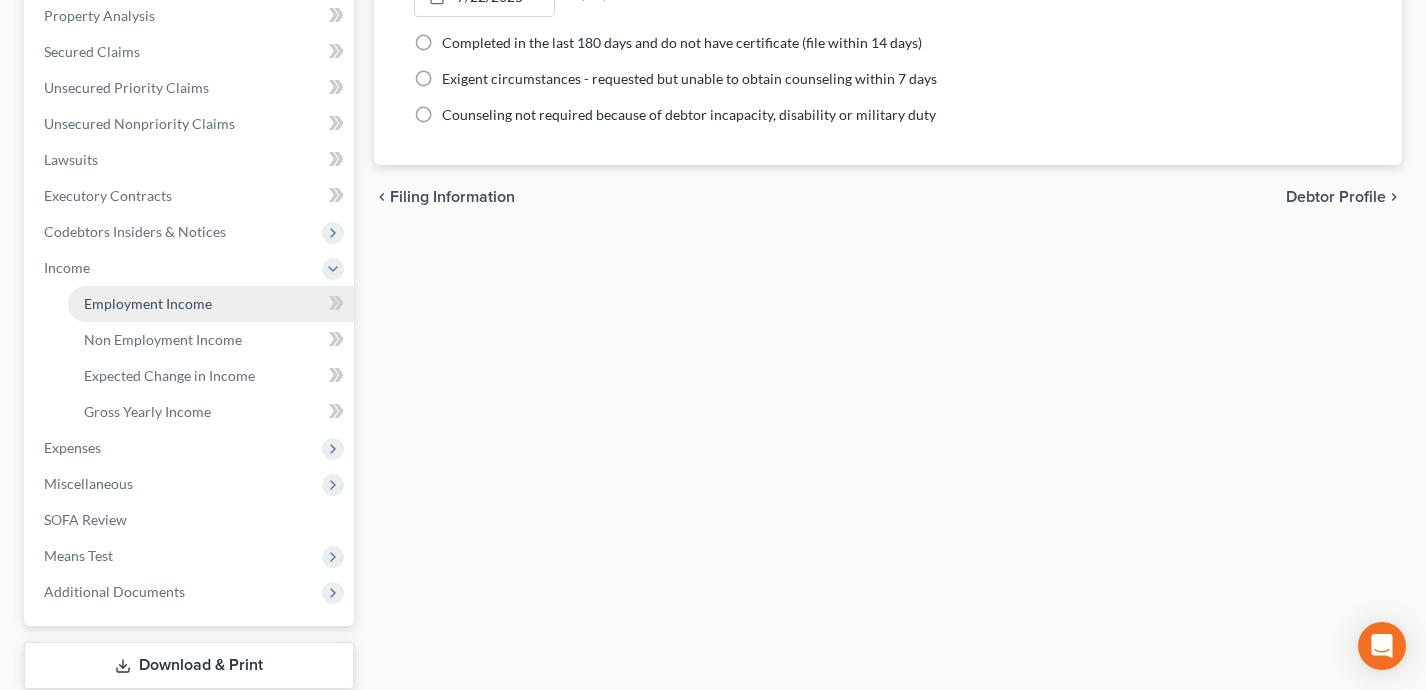 click on "Employment Income" at bounding box center (211, 304) 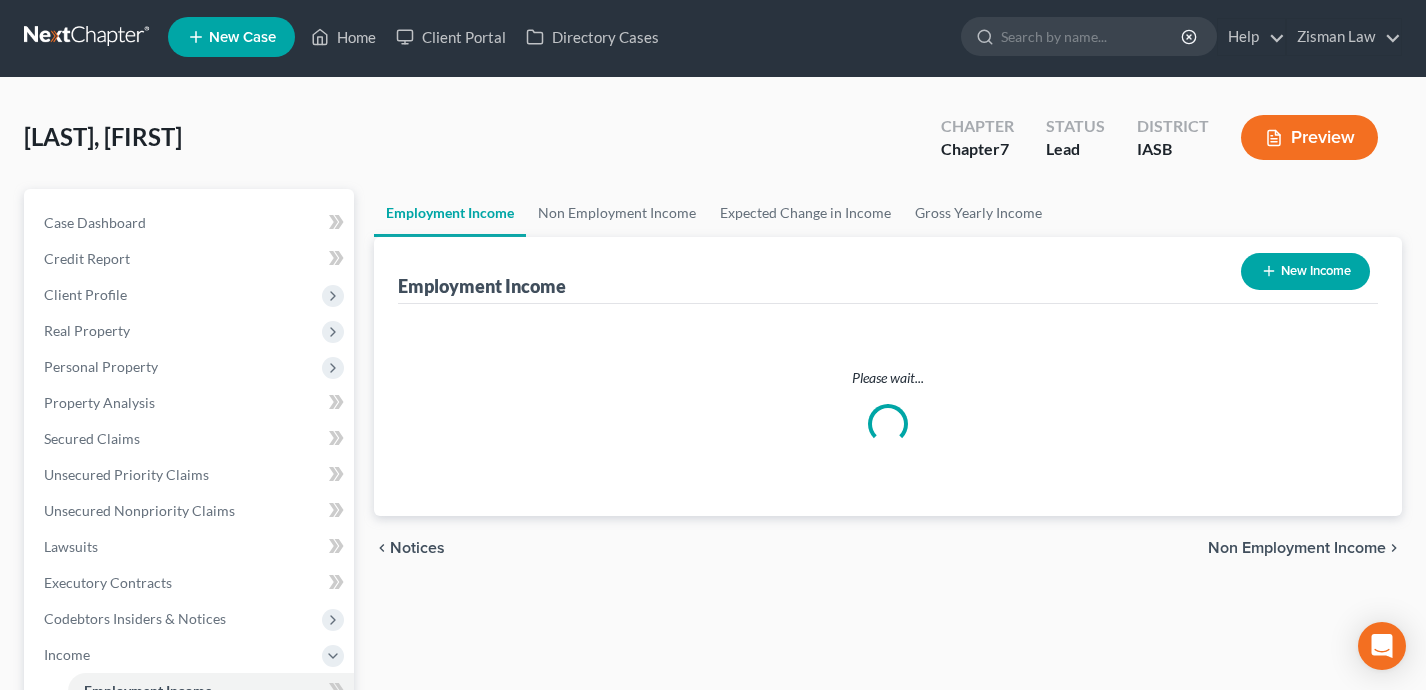 scroll, scrollTop: 0, scrollLeft: 0, axis: both 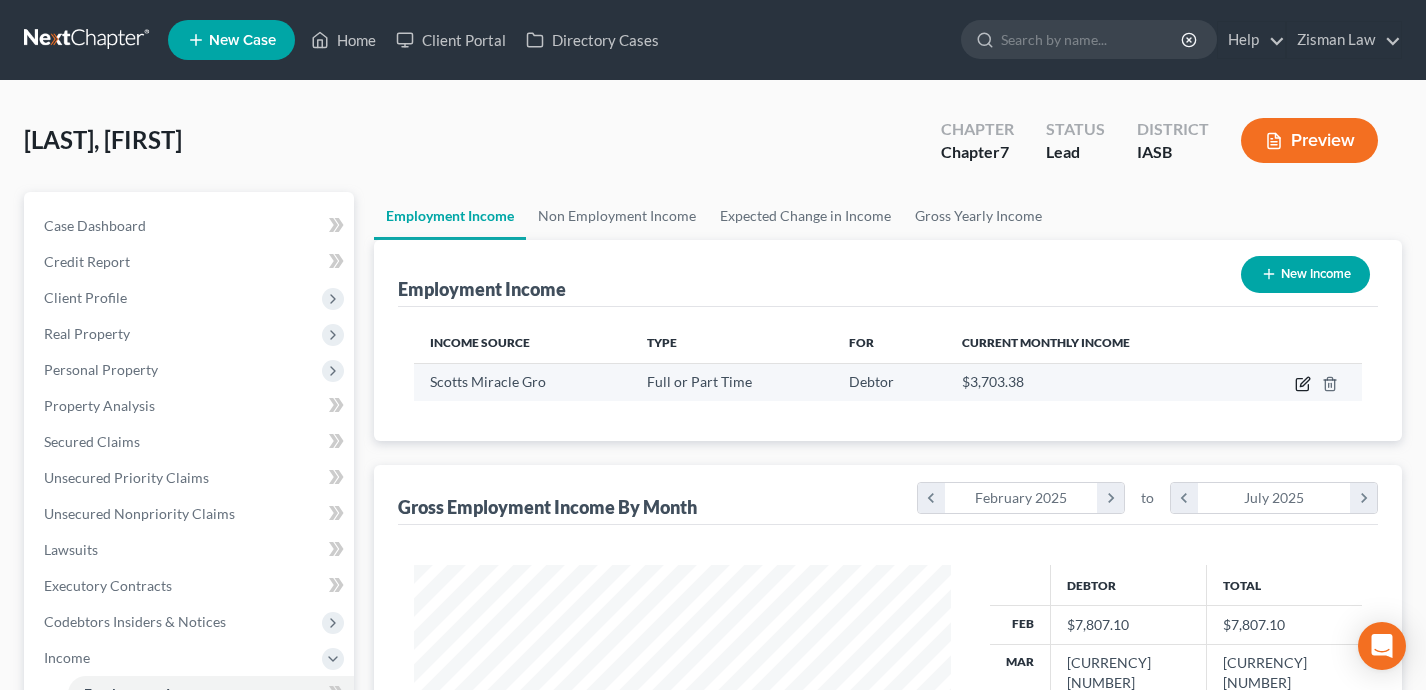 click 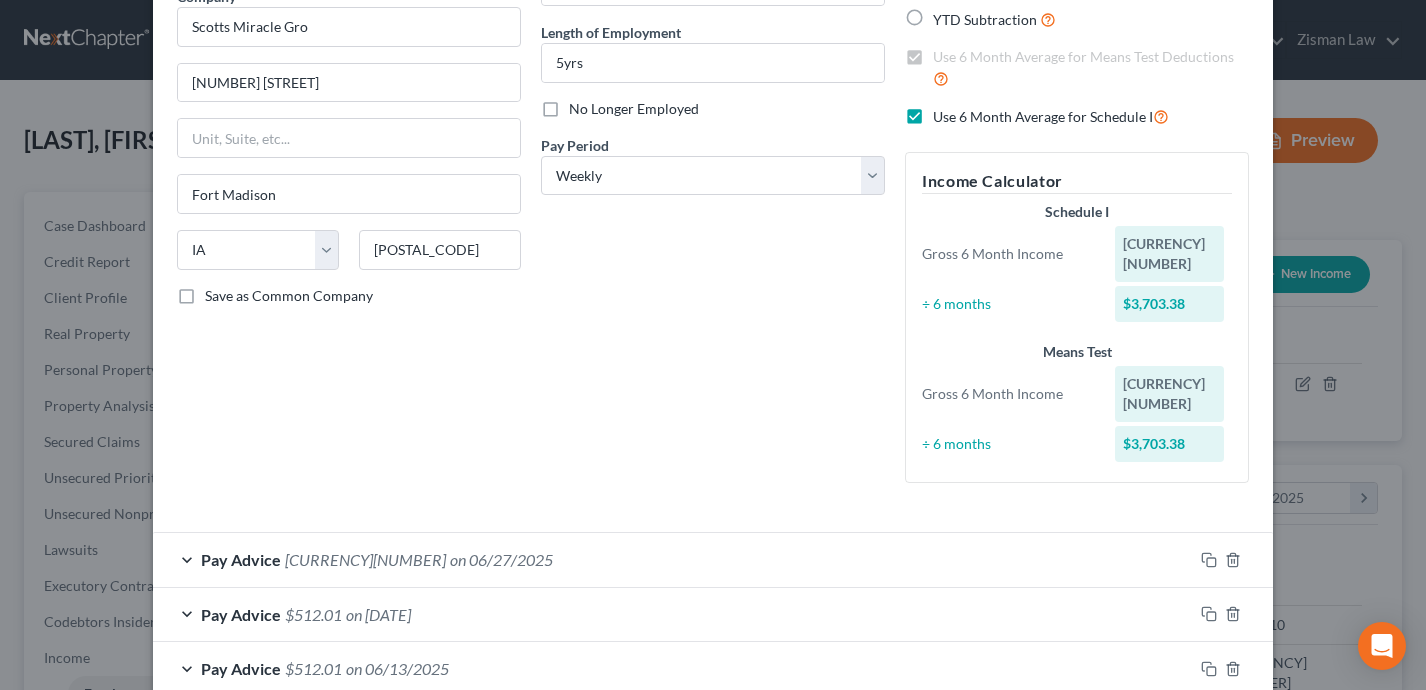 scroll, scrollTop: 0, scrollLeft: 0, axis: both 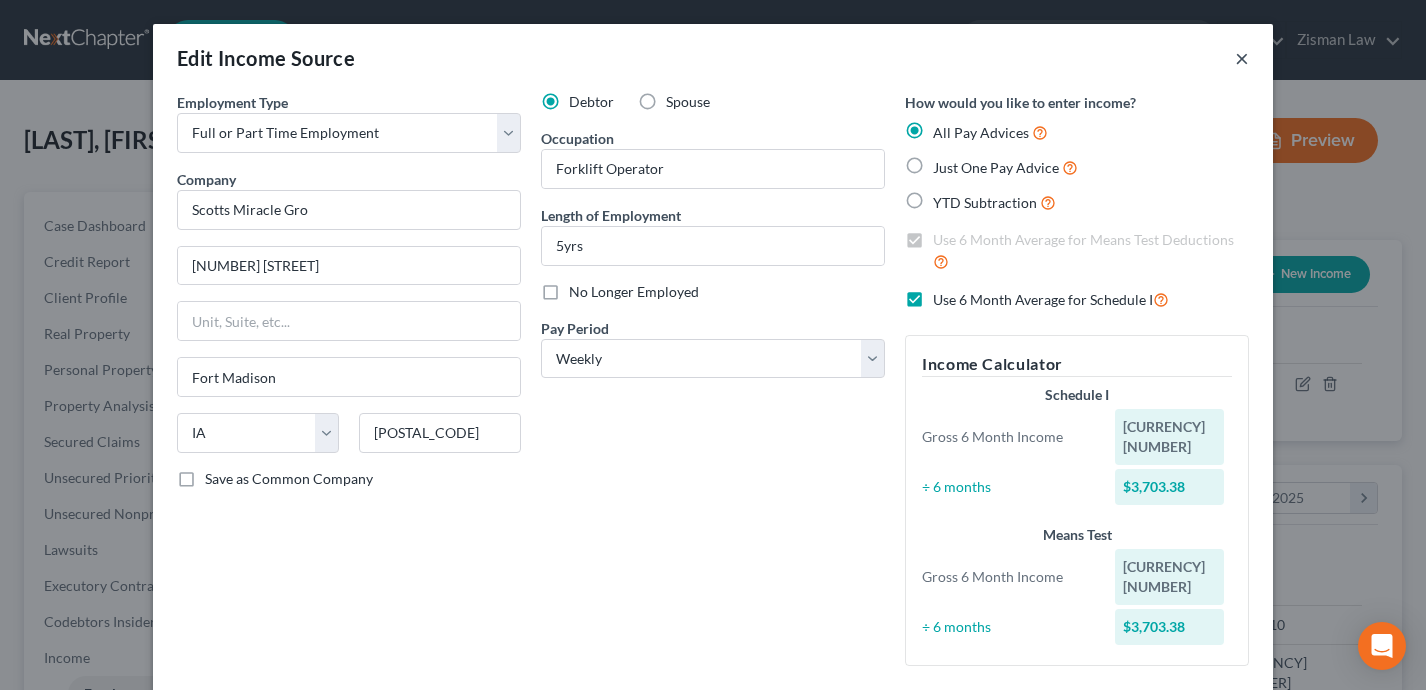click on "×" at bounding box center (1242, 58) 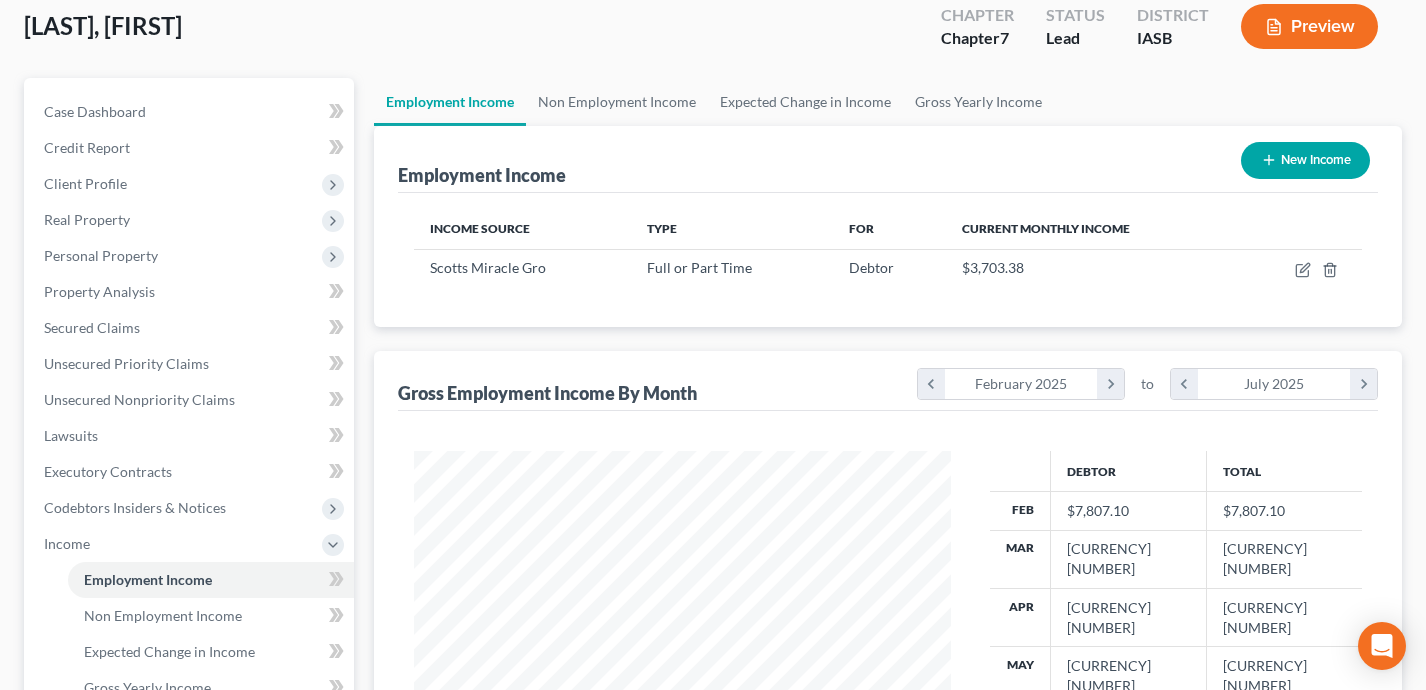 scroll, scrollTop: 138, scrollLeft: 0, axis: vertical 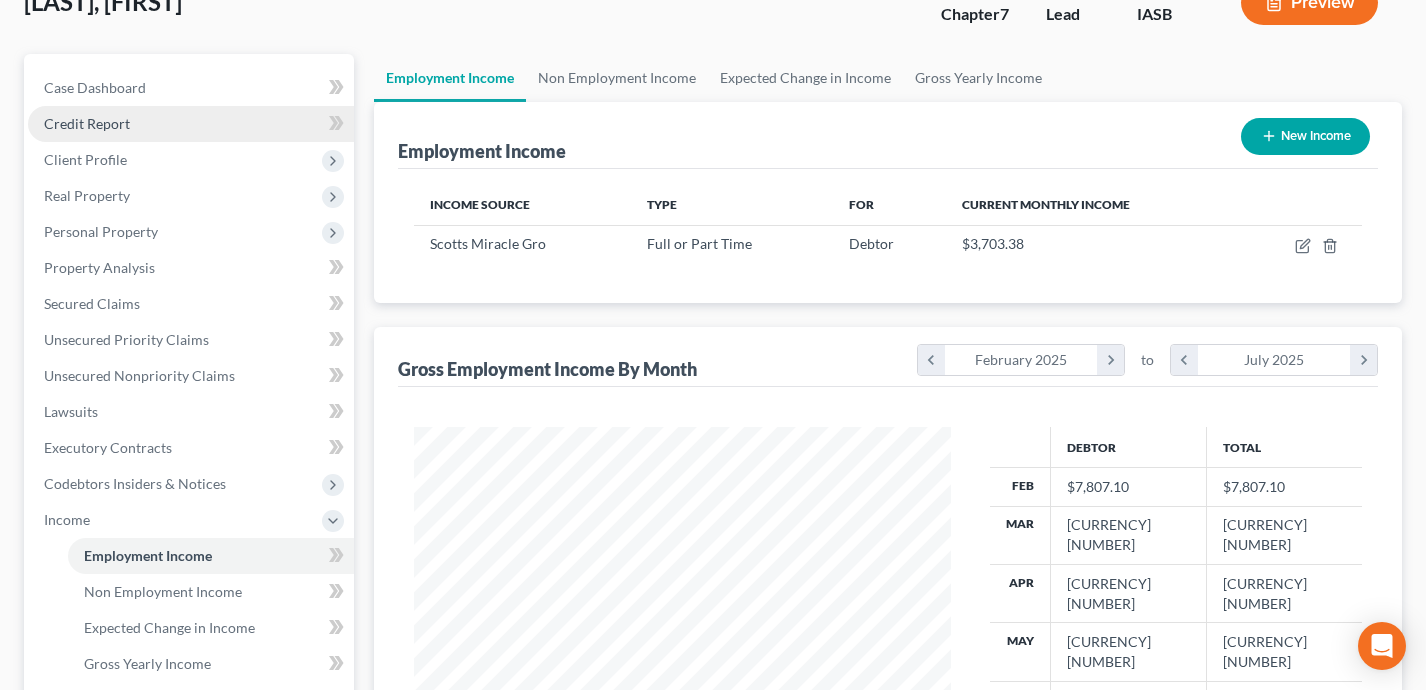 click on "Credit Report" at bounding box center [191, 124] 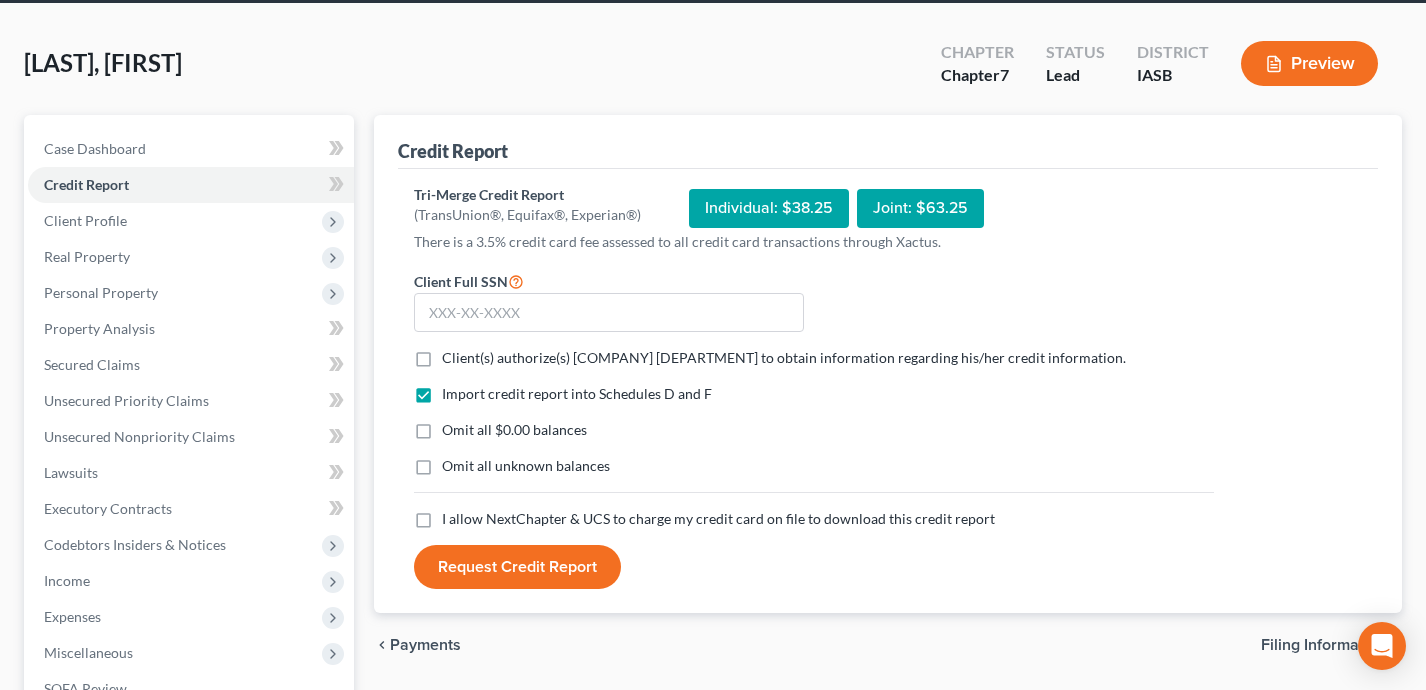 scroll, scrollTop: 199, scrollLeft: 0, axis: vertical 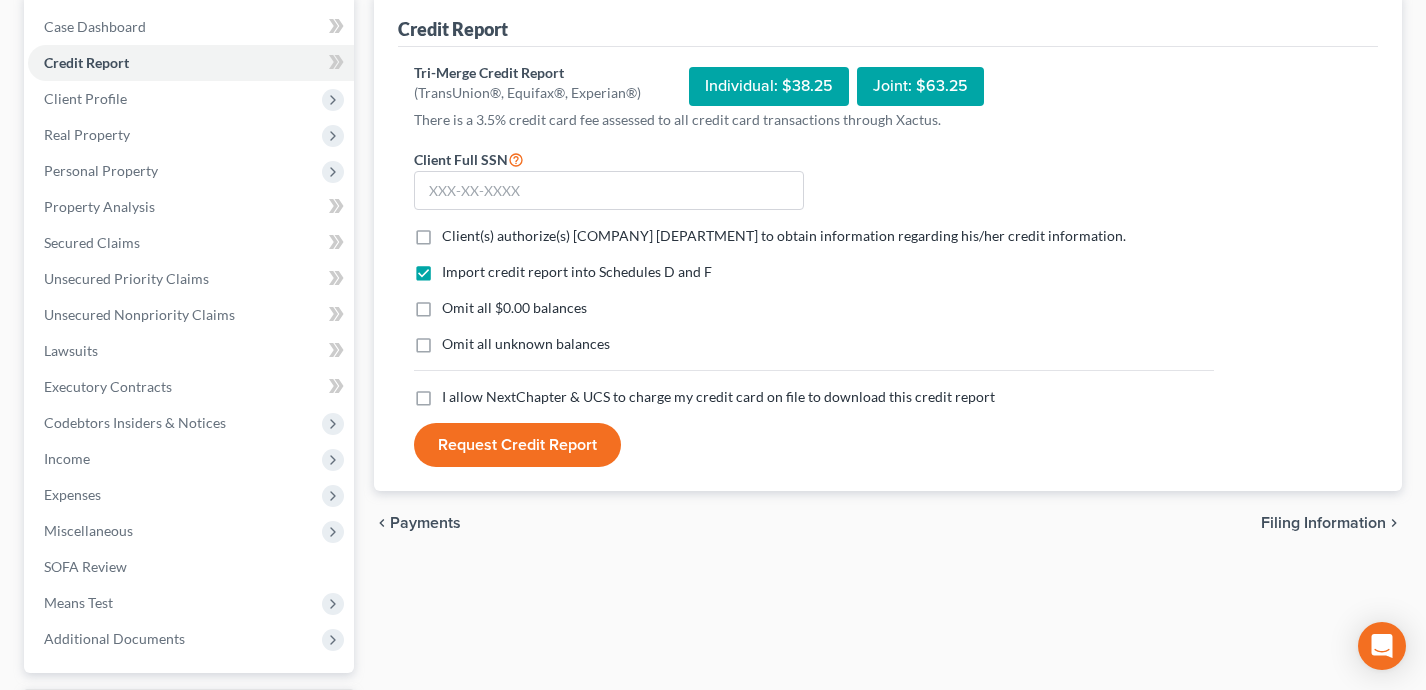 click on "Client(s) authorize(s) Zisman Law  to obtain information regarding his/her credit information.
*" at bounding box center [784, 236] 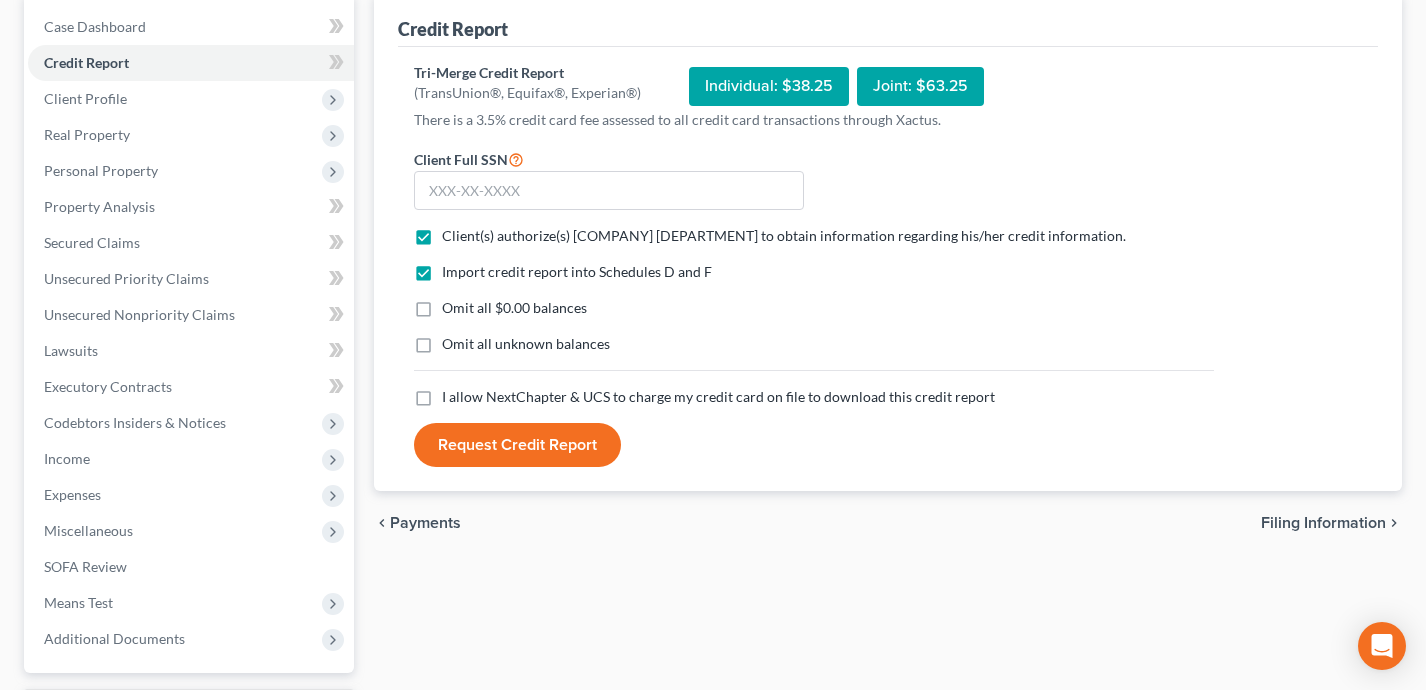 click on "Omit all $0.00 balances" at bounding box center (514, 308) 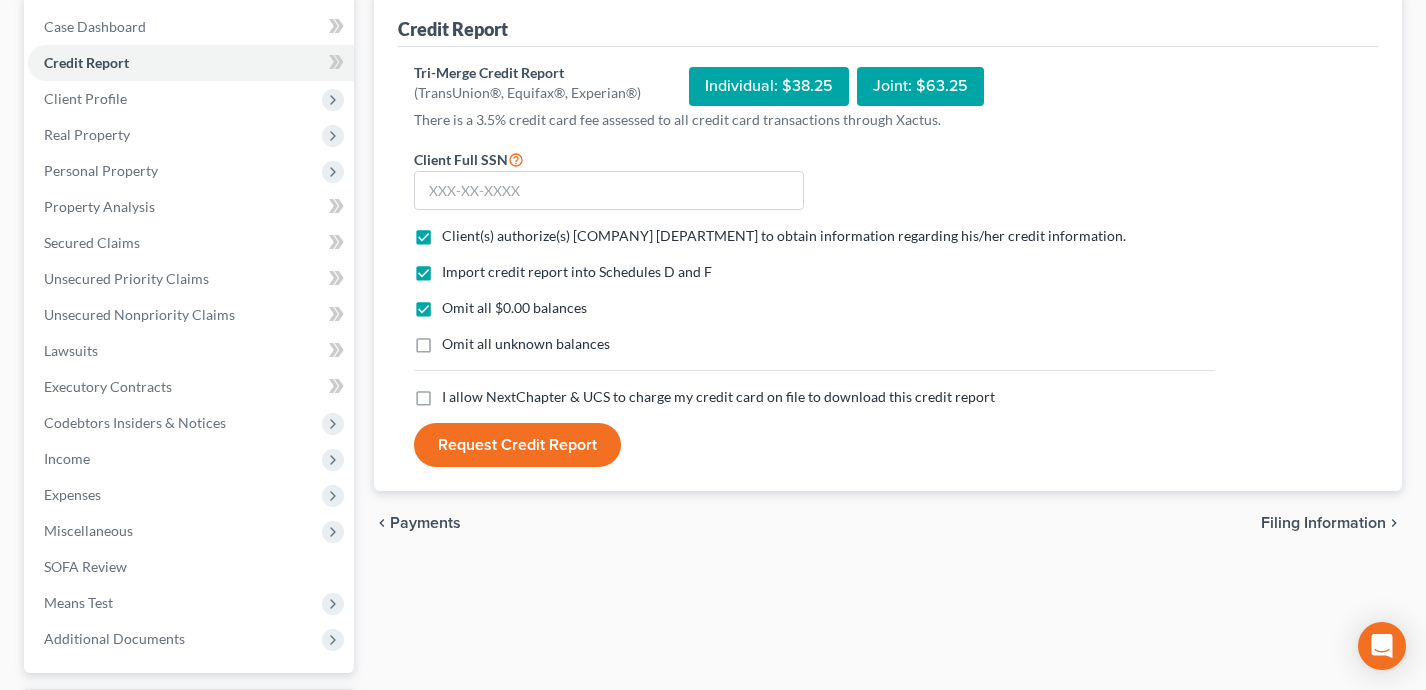 click on "I allow NextChapter & UCS to charge my credit card on file to download this credit report
*" at bounding box center (718, 397) 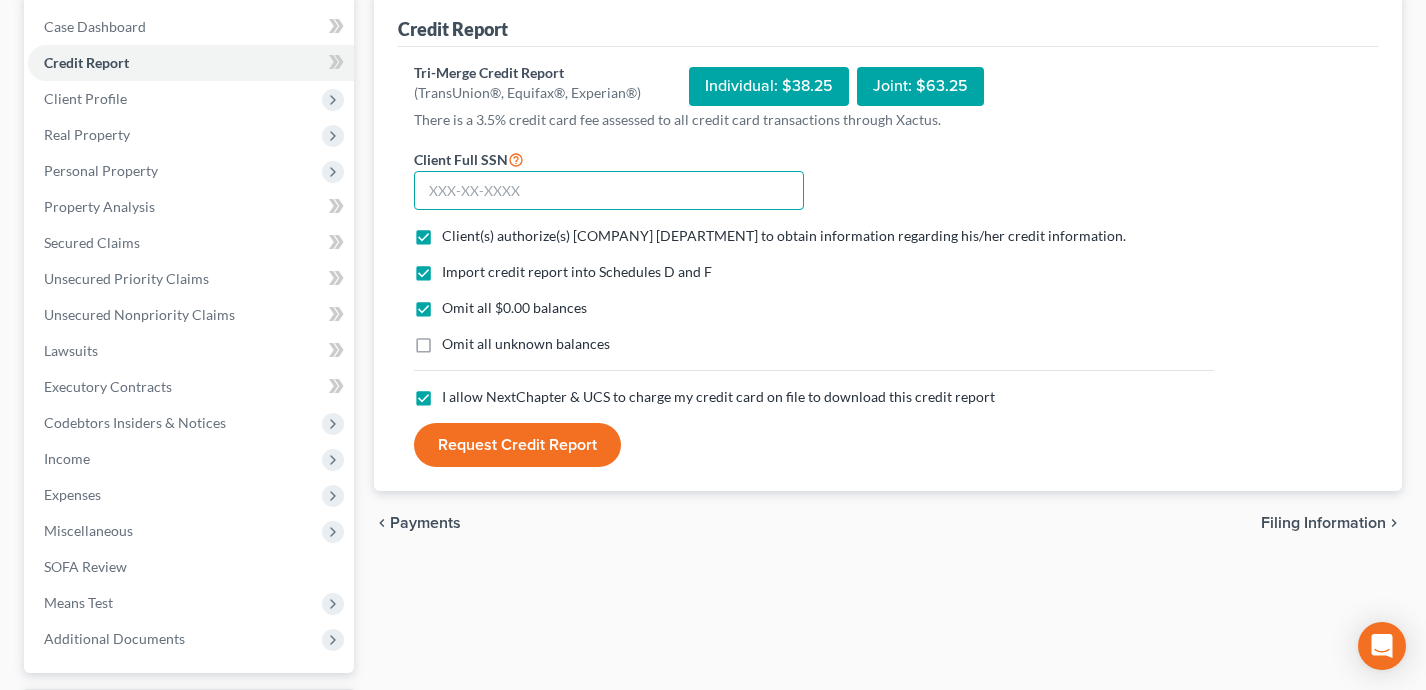 click at bounding box center (609, 191) 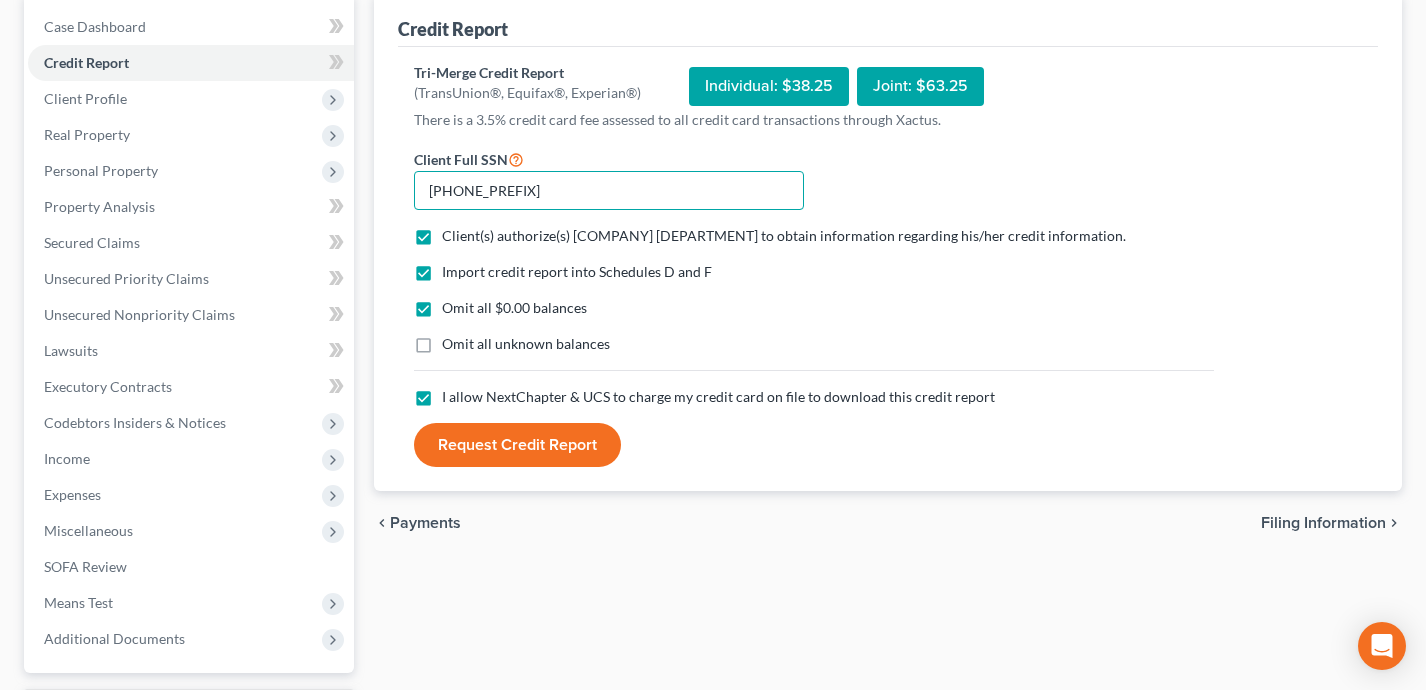 type on "[PHONE_PREFIX]" 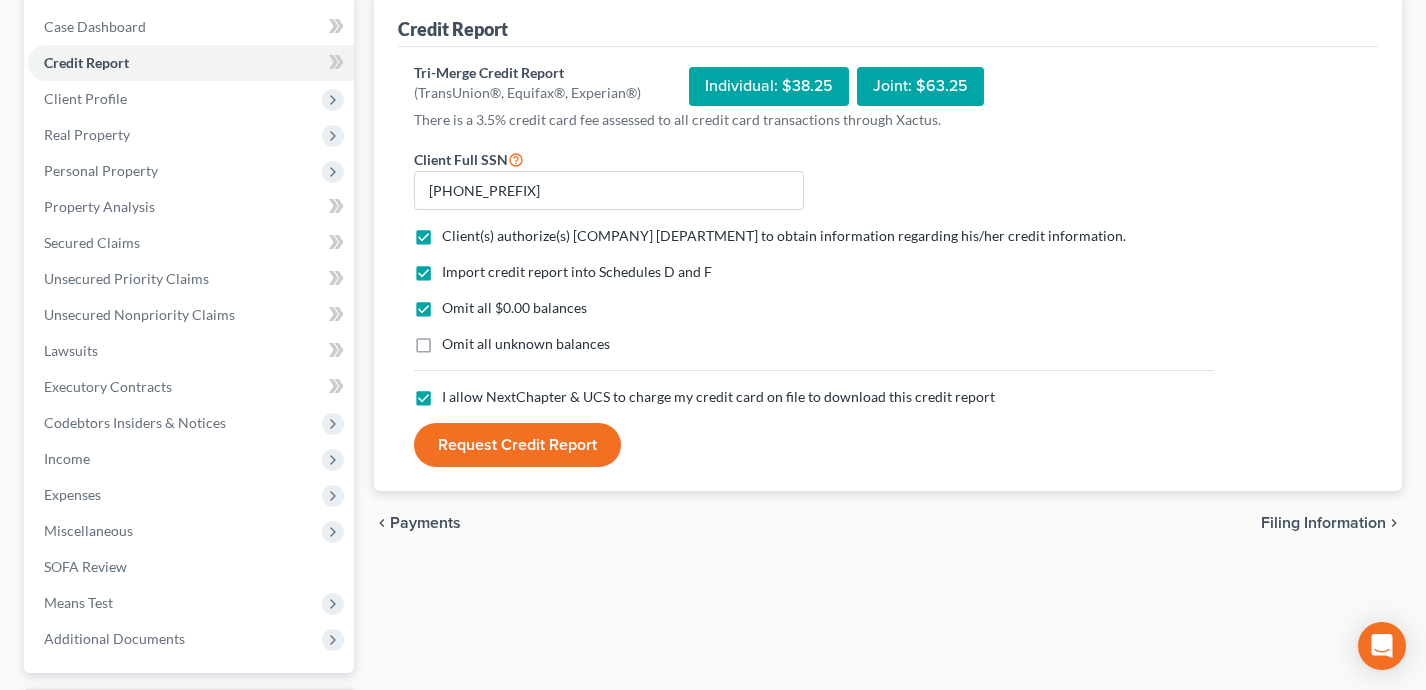 click on "Request Credit Report" at bounding box center [517, 445] 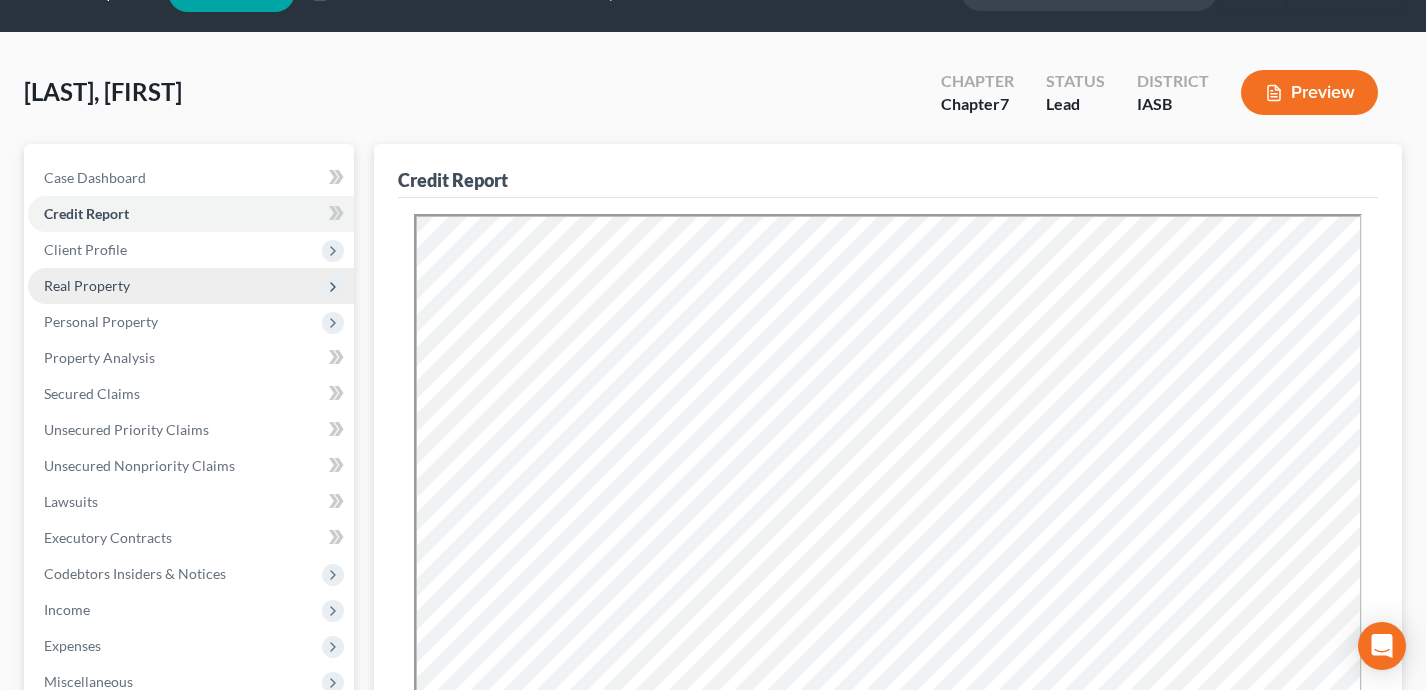 scroll, scrollTop: 0, scrollLeft: 0, axis: both 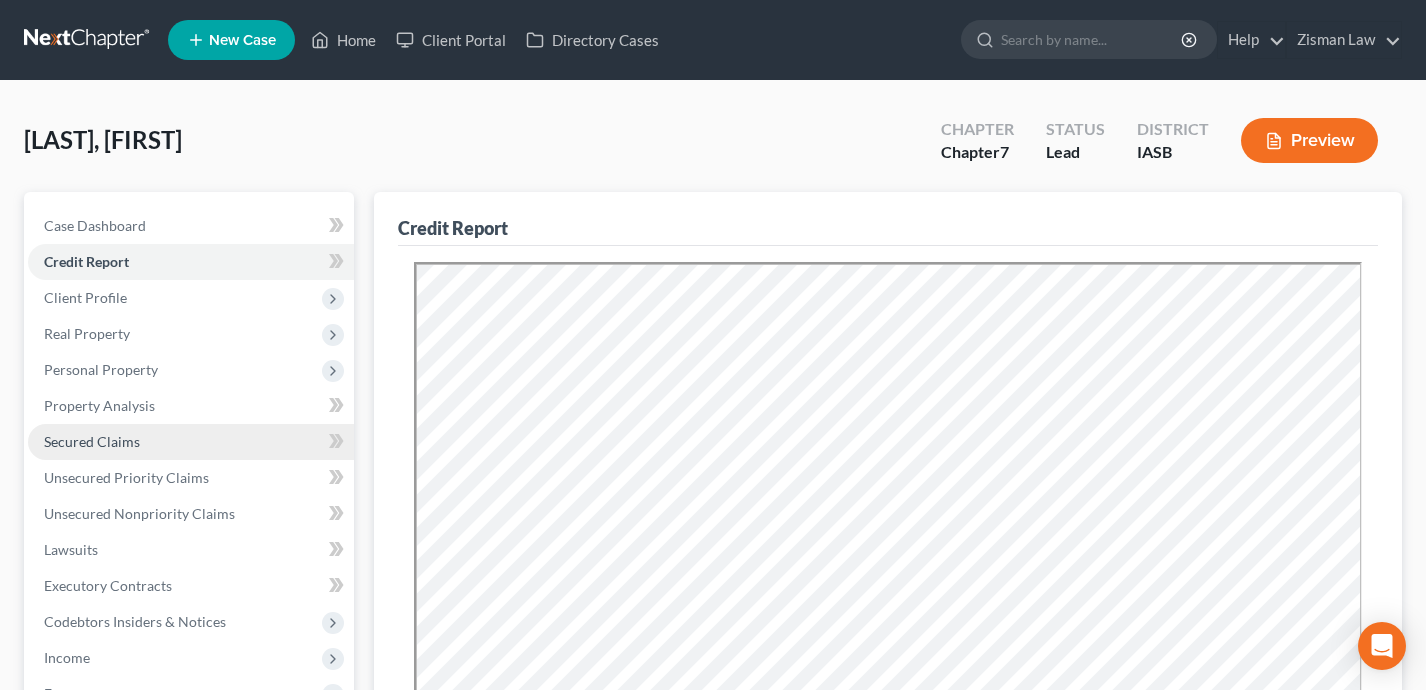 click on "Secured Claims" at bounding box center (191, 442) 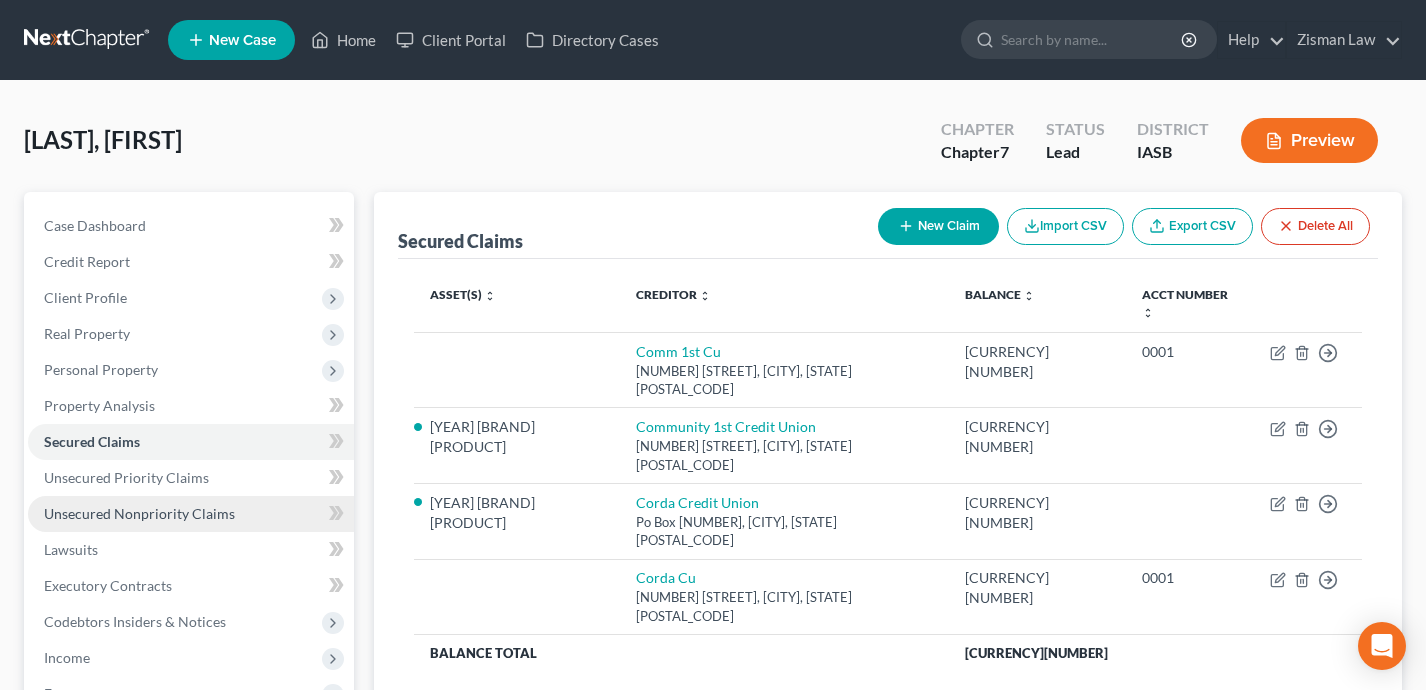 click on "Unsecured Nonpriority Claims" at bounding box center (191, 514) 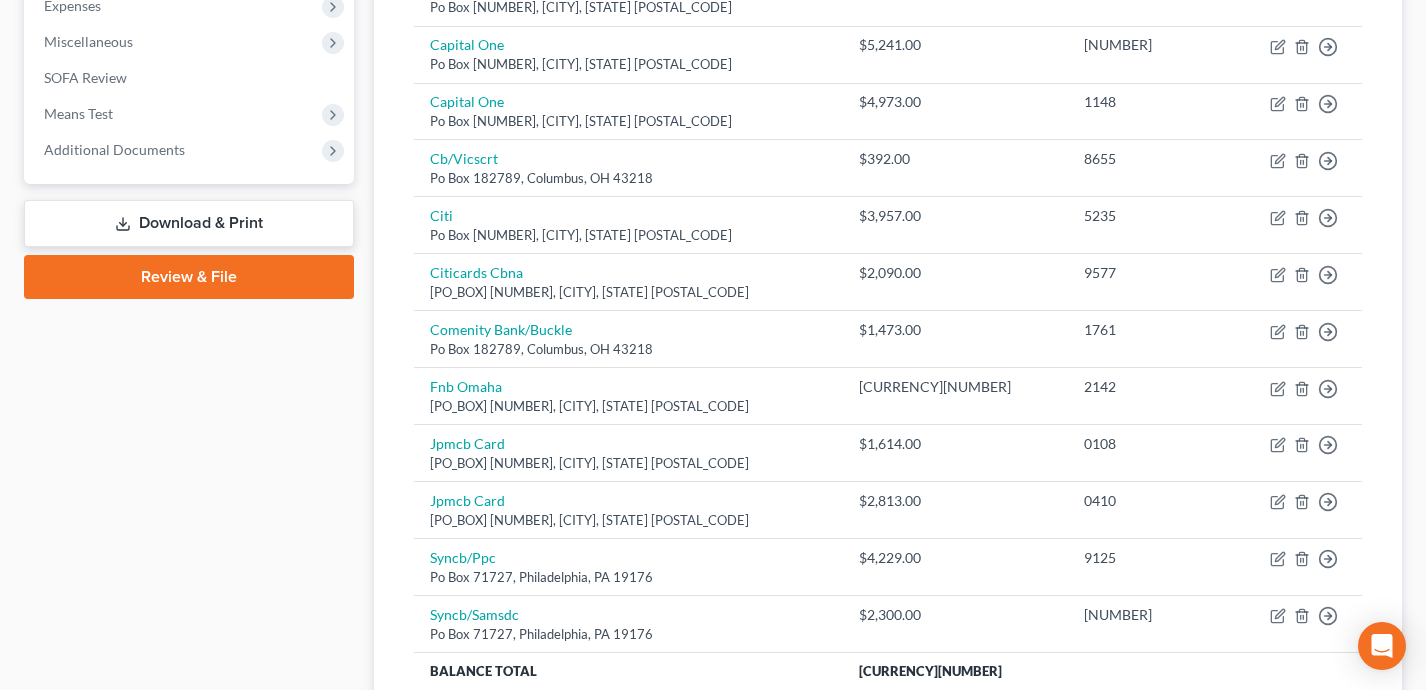 scroll, scrollTop: 707, scrollLeft: 0, axis: vertical 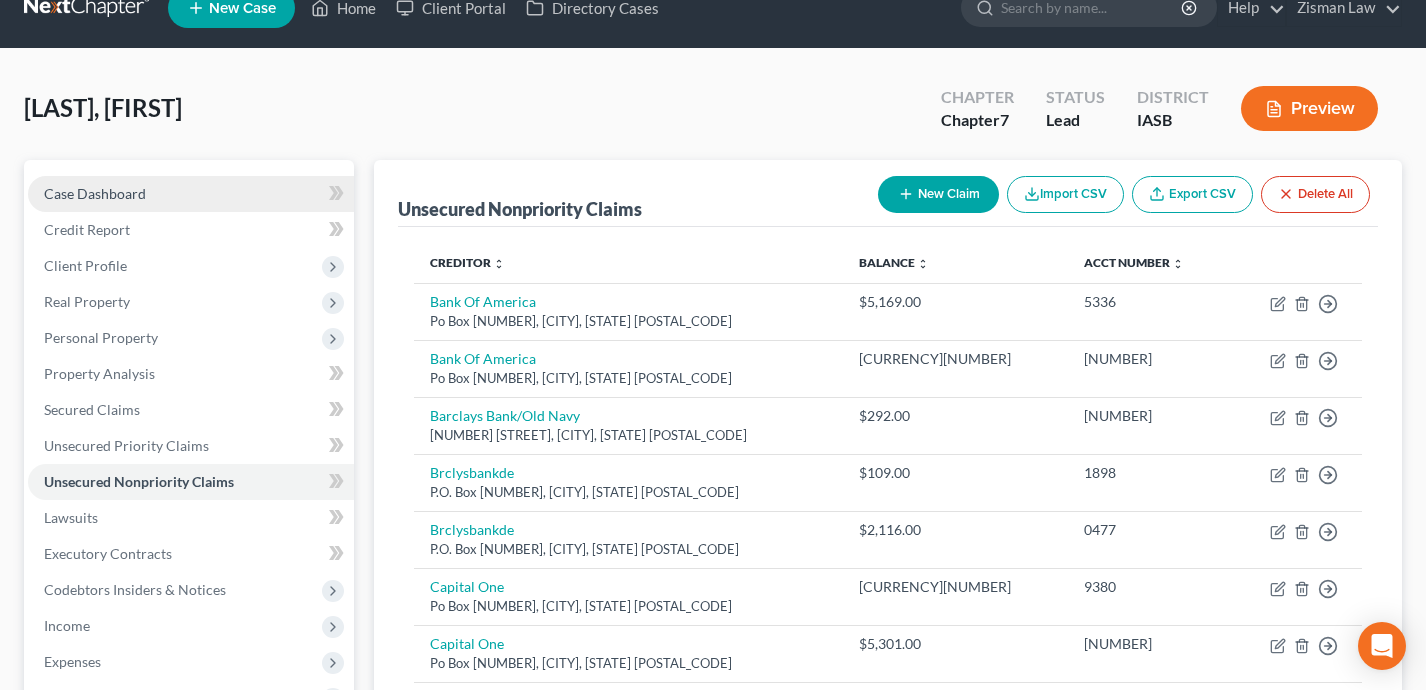 click on "Case Dashboard" at bounding box center (191, 194) 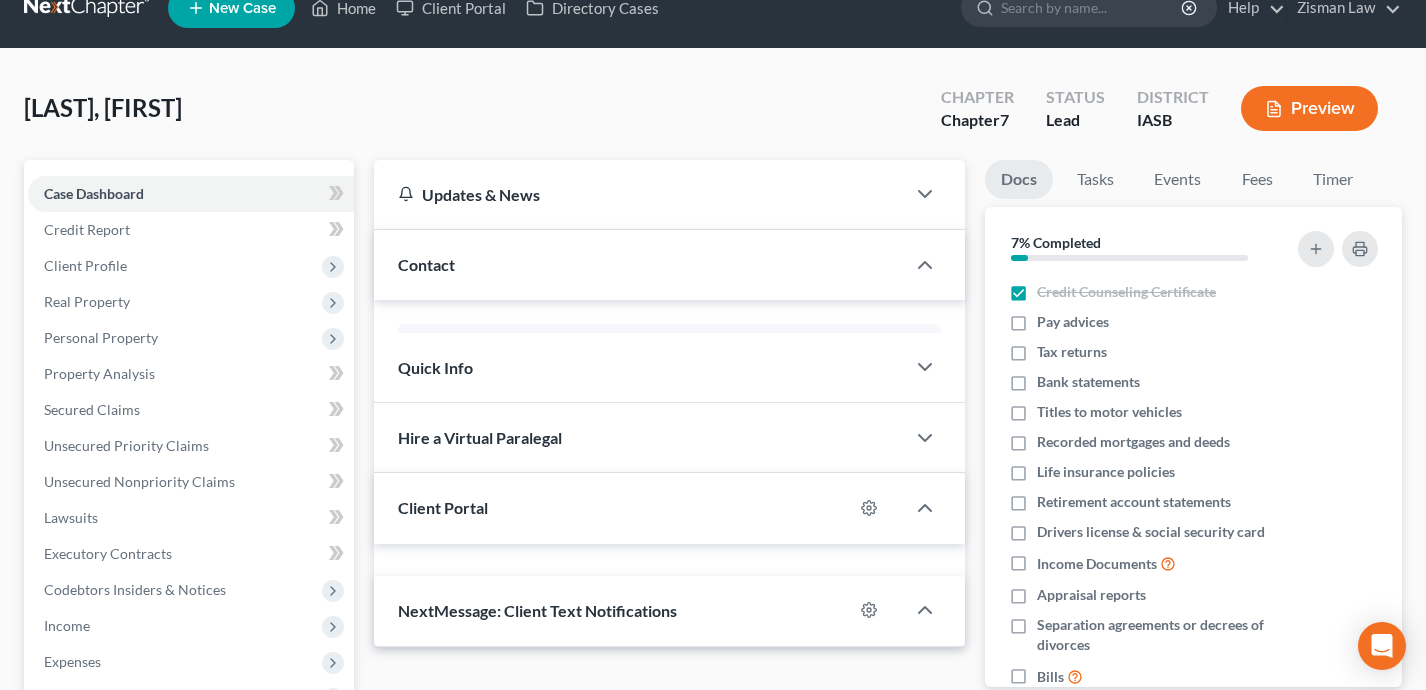 scroll, scrollTop: 0, scrollLeft: 0, axis: both 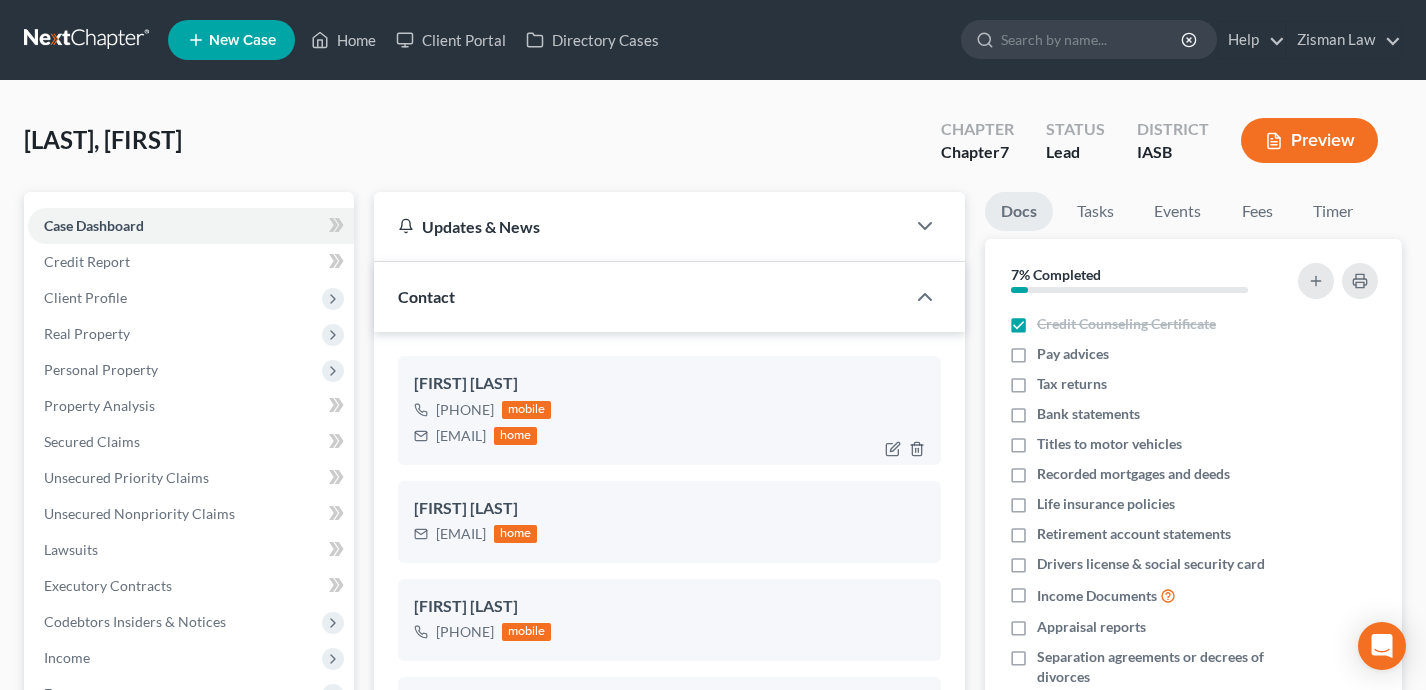 drag, startPoint x: 570, startPoint y: 436, endPoint x: 428, endPoint y: 430, distance: 142.12671 